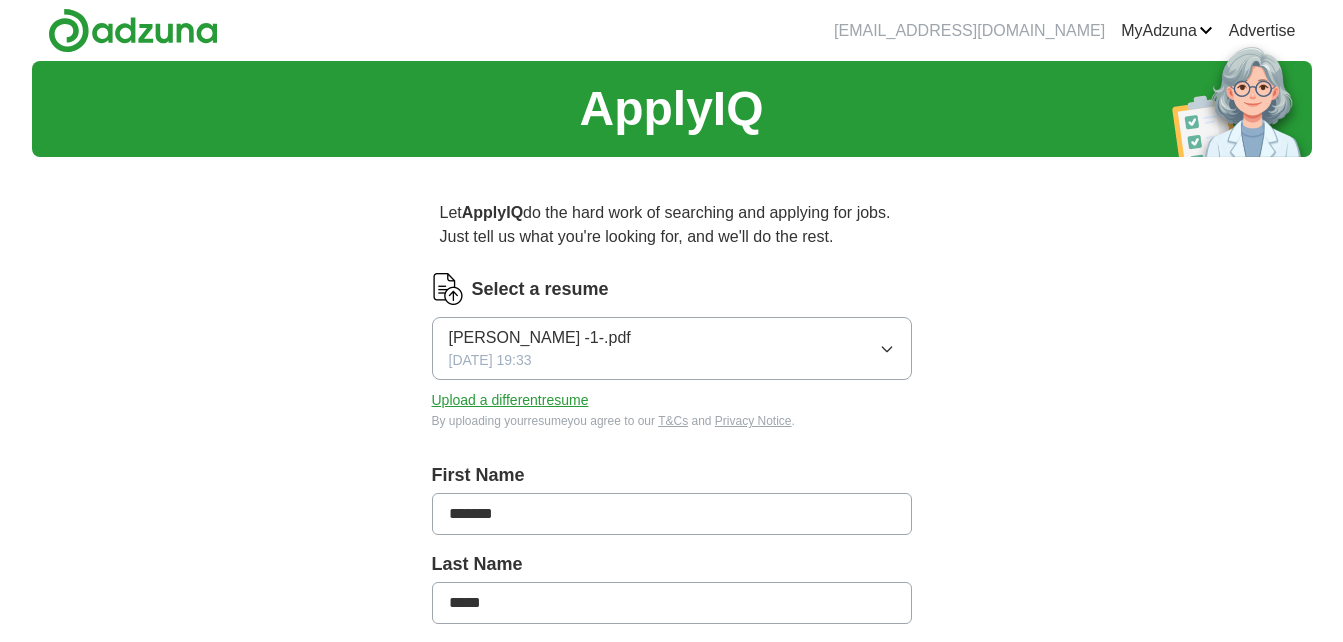 scroll, scrollTop: 0, scrollLeft: 0, axis: both 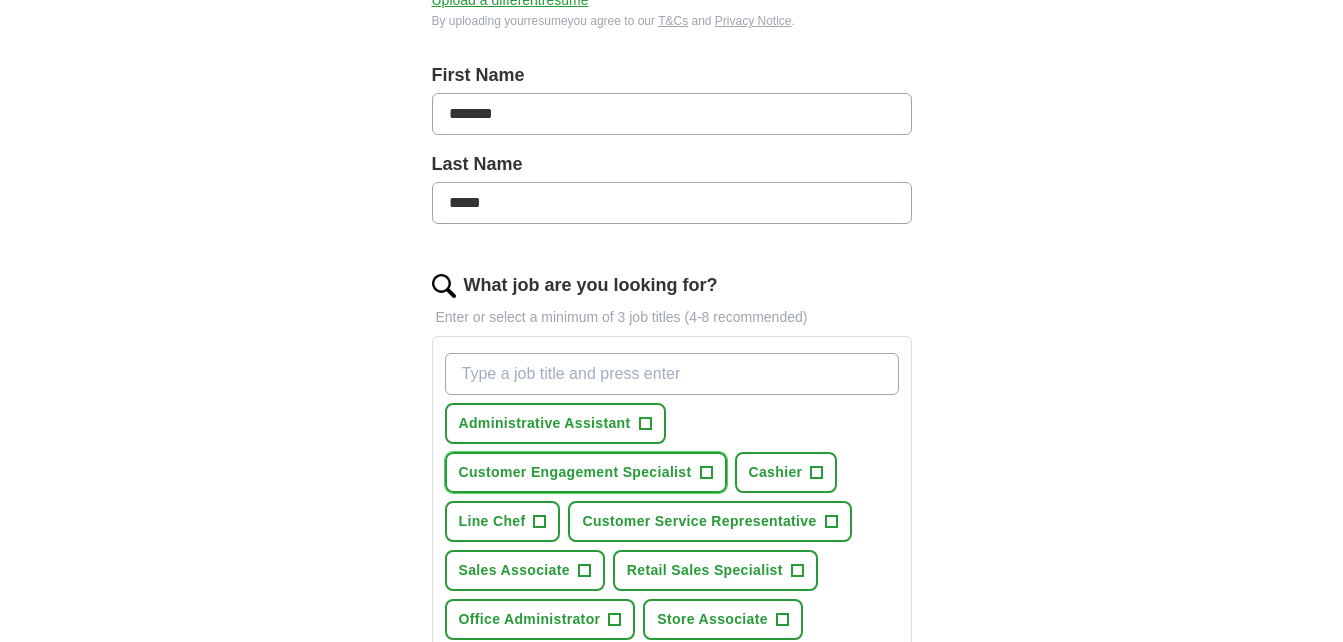 click on "+" at bounding box center [706, 473] 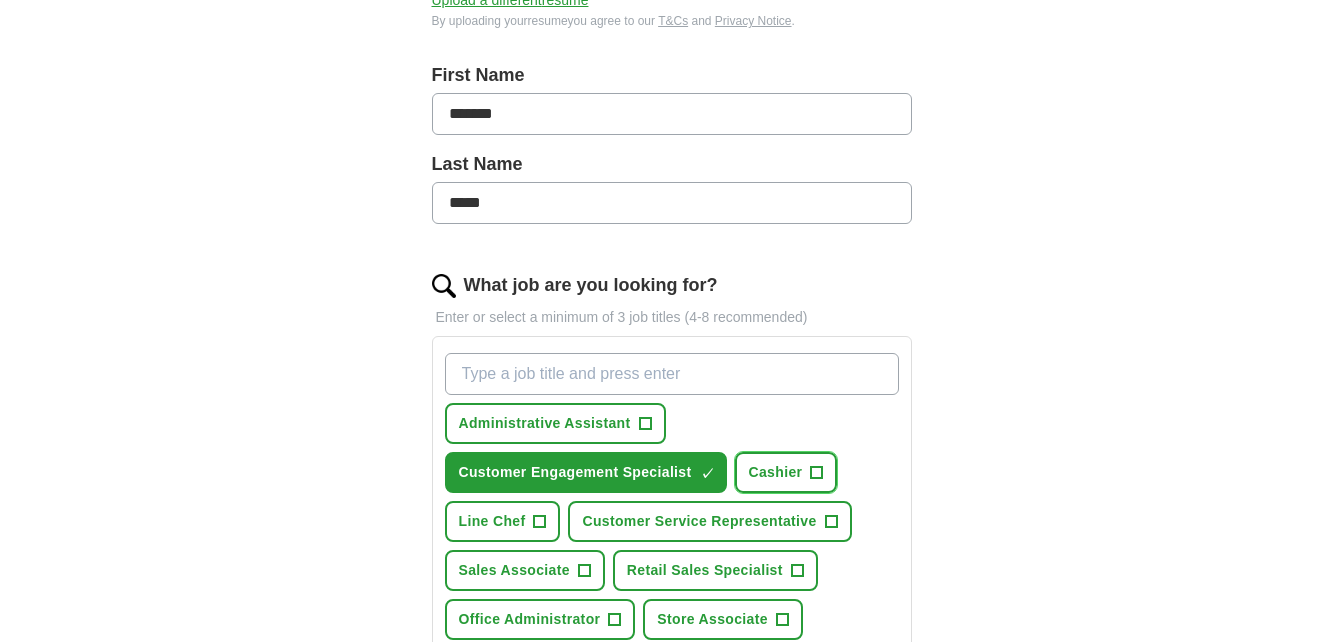 click on "+" at bounding box center [817, 473] 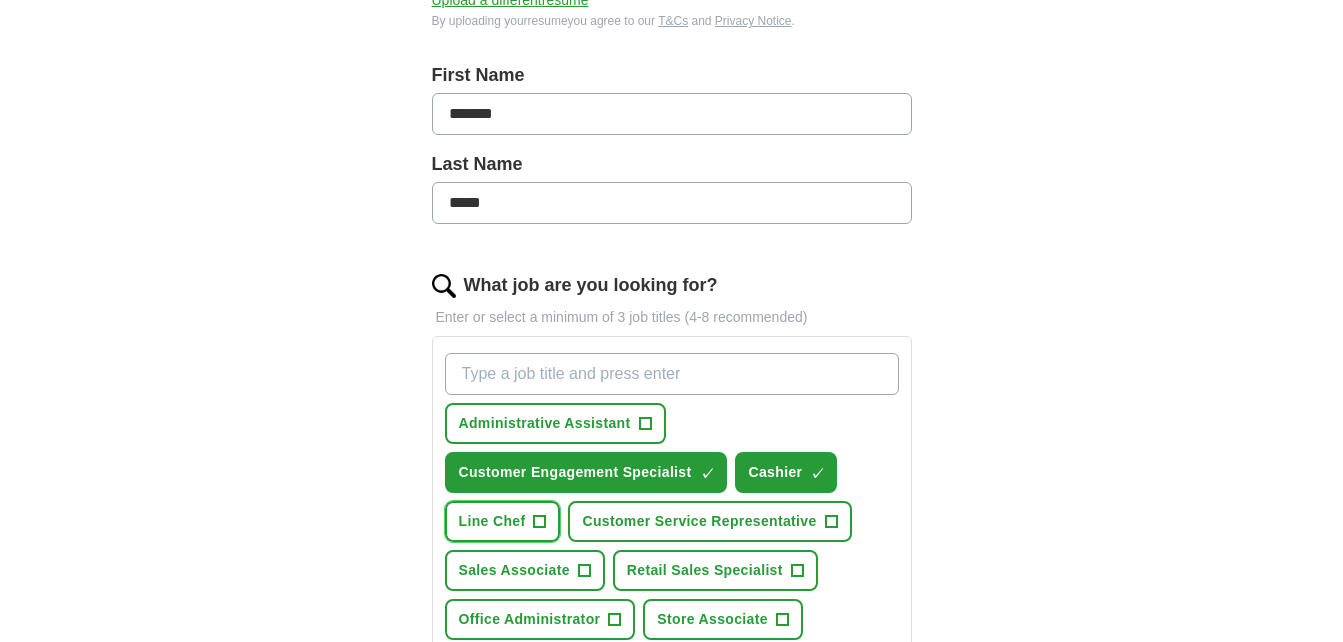 click on "+" at bounding box center (540, 522) 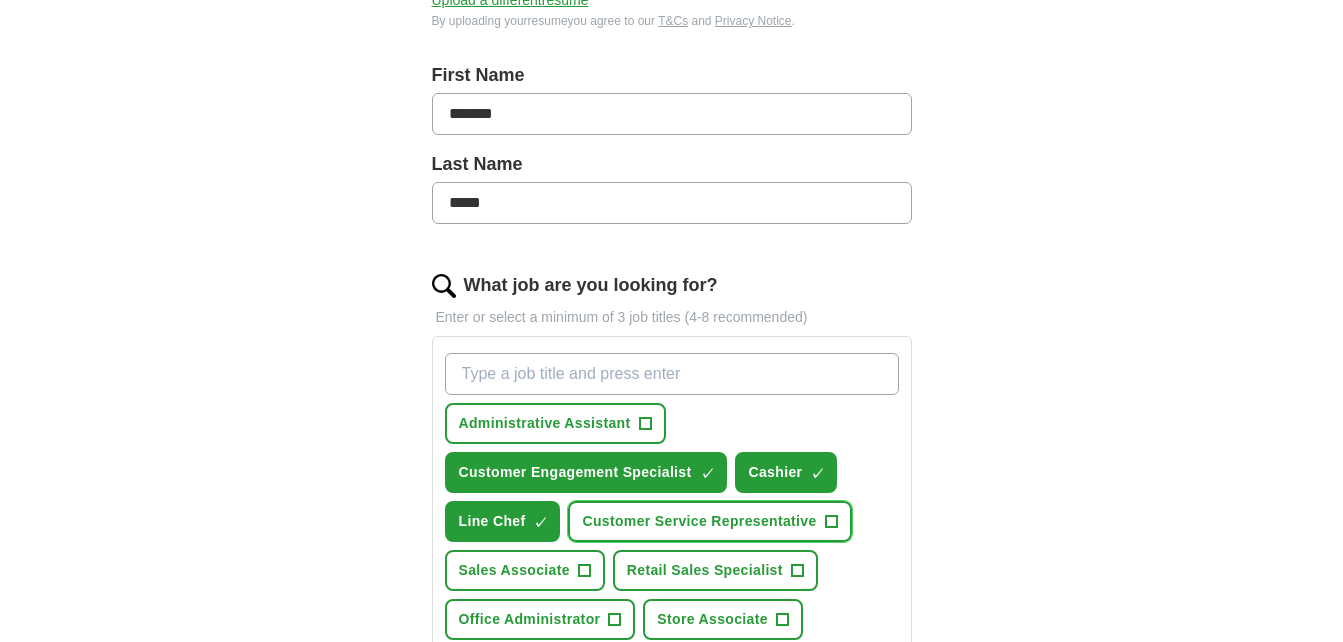click on "+" at bounding box center [831, 521] 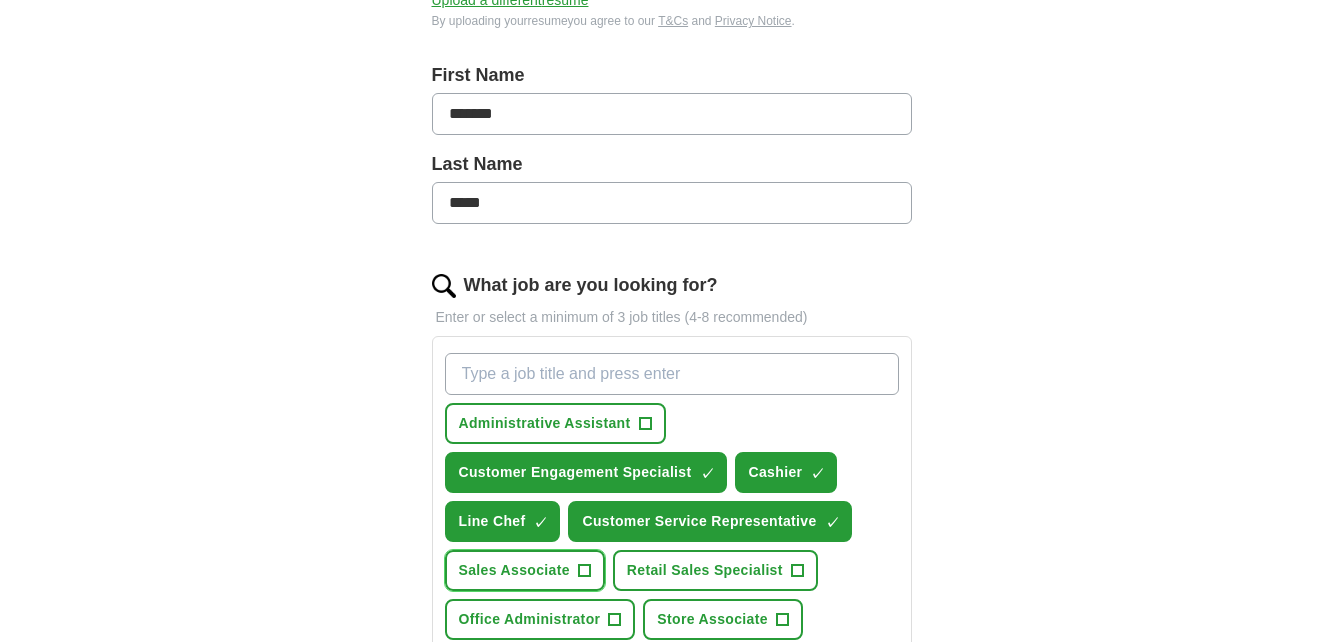 click on "Sales Associate +" at bounding box center [525, 570] 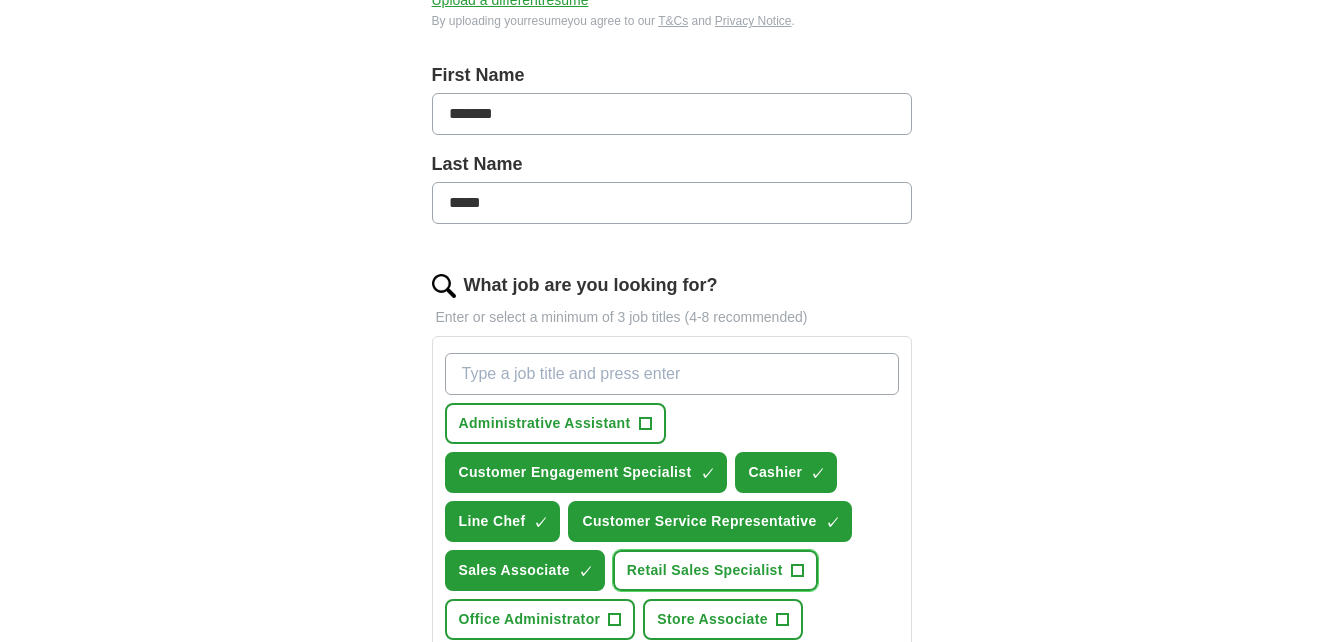 click on "Retail Sales Specialist +" at bounding box center (715, 570) 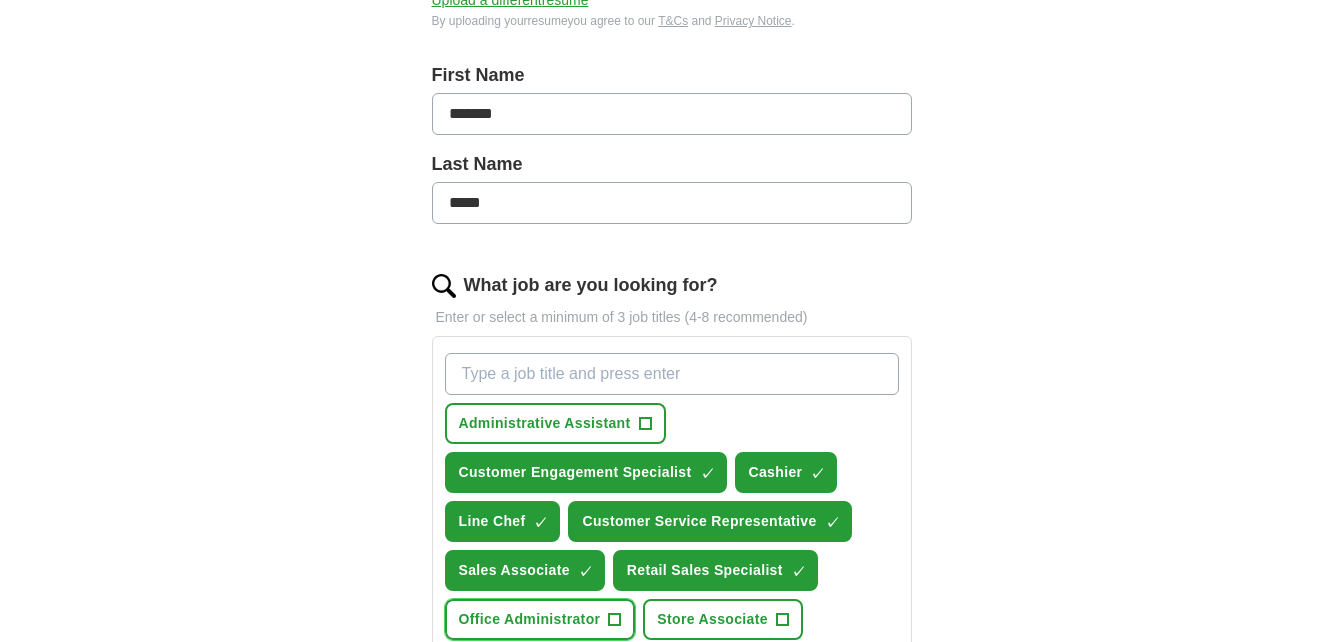 click on "Office Administrator +" at bounding box center [540, 619] 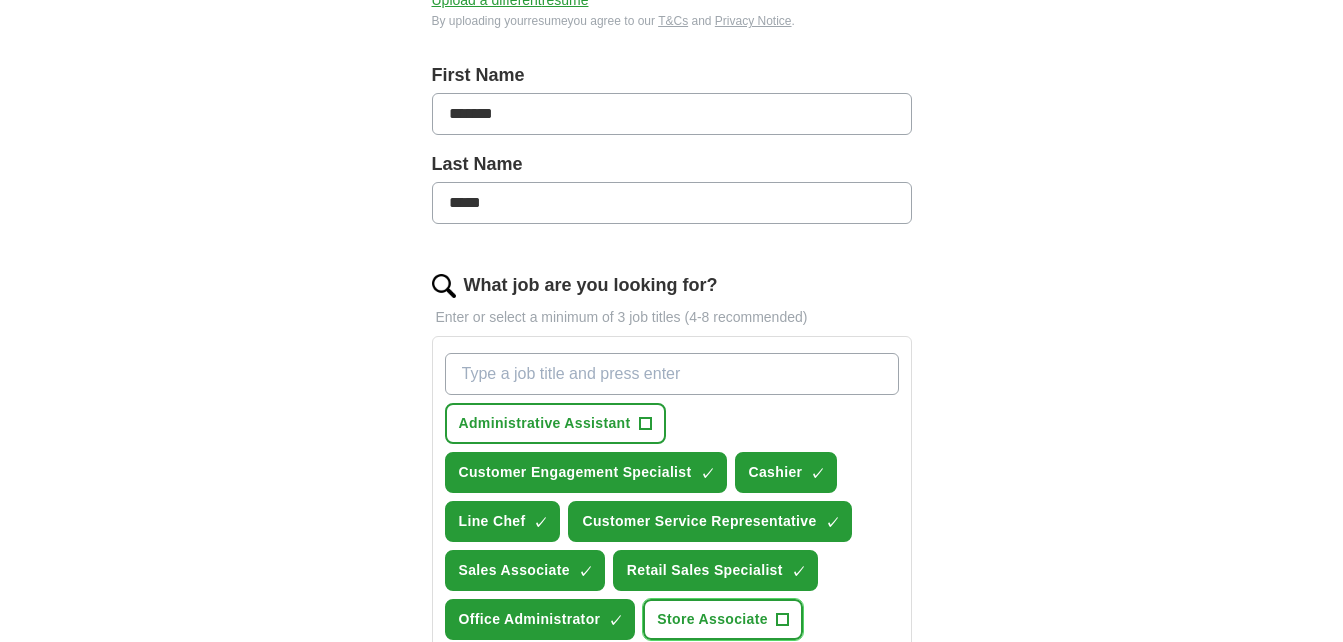 click on "+" at bounding box center [782, 620] 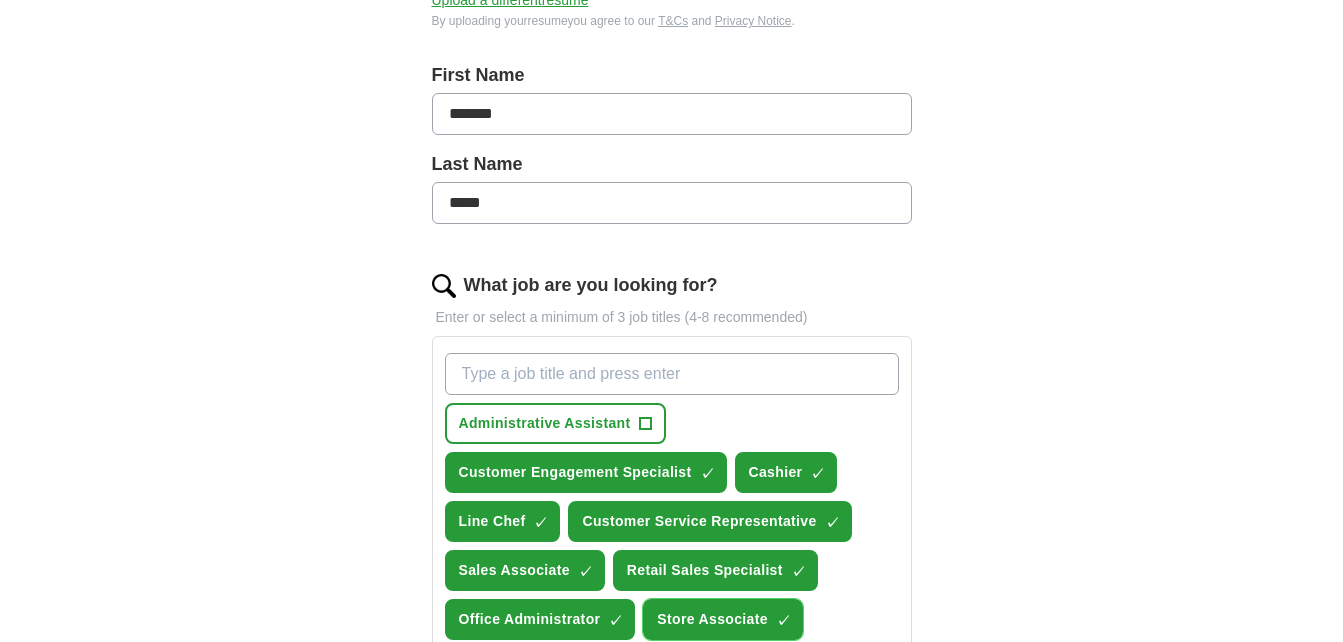 type 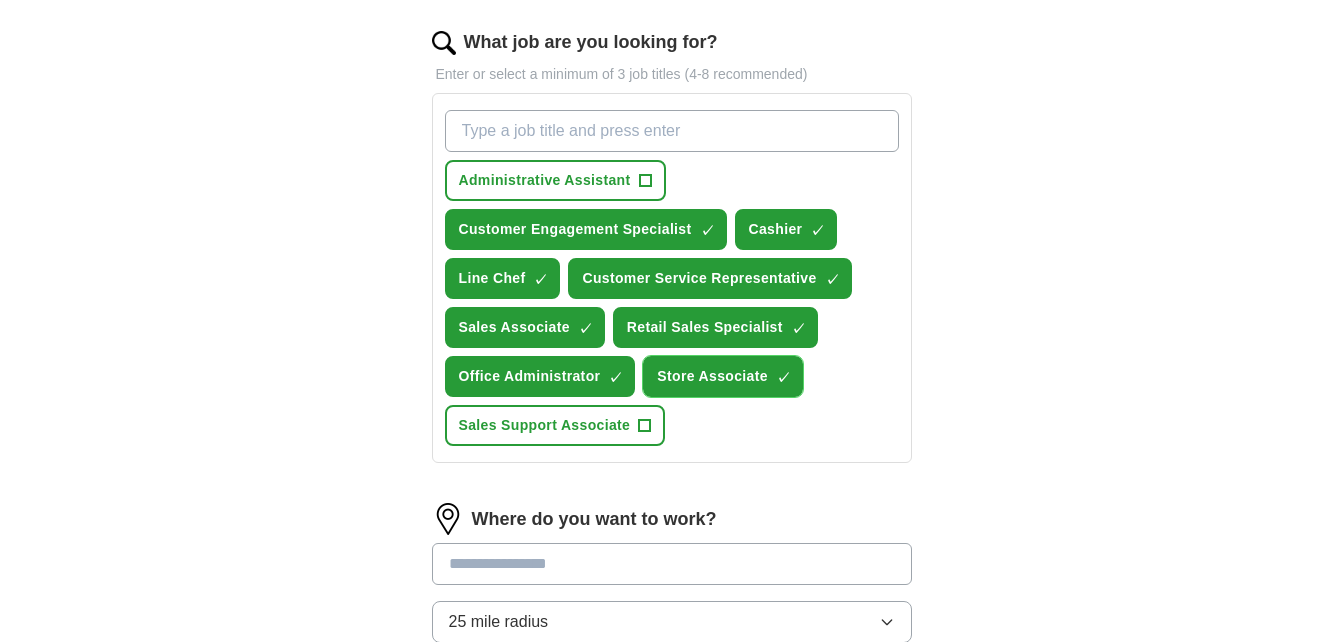 scroll, scrollTop: 680, scrollLeft: 0, axis: vertical 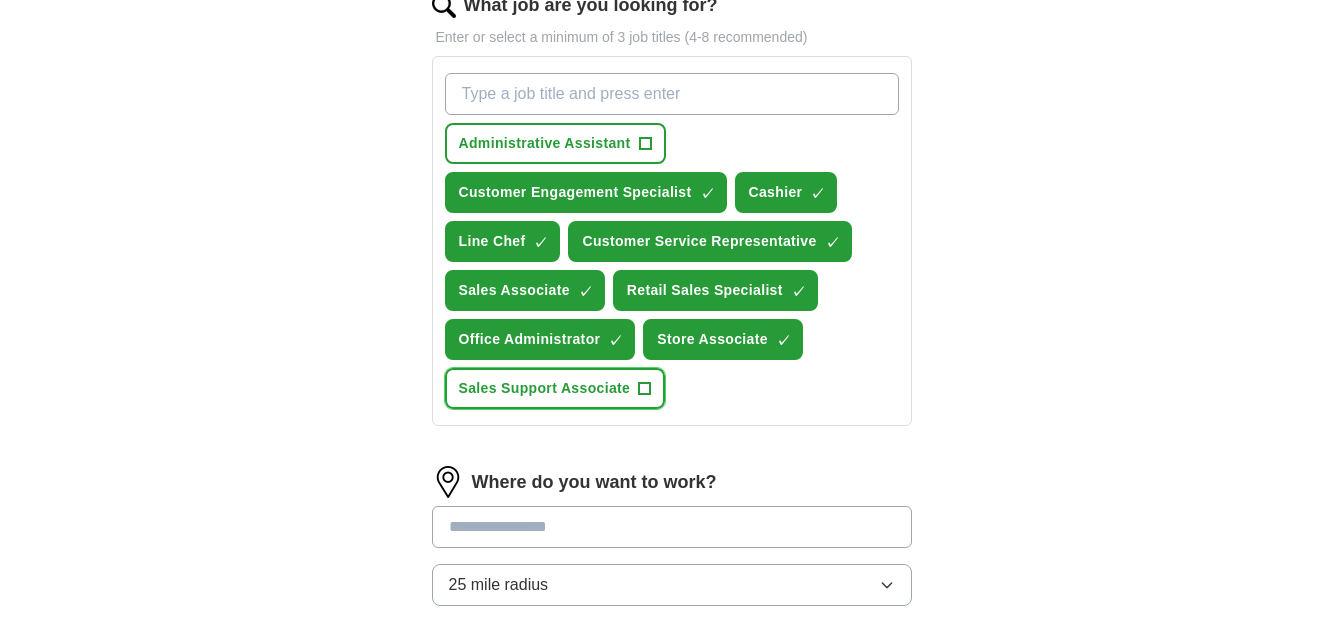 click on "+" at bounding box center (645, 389) 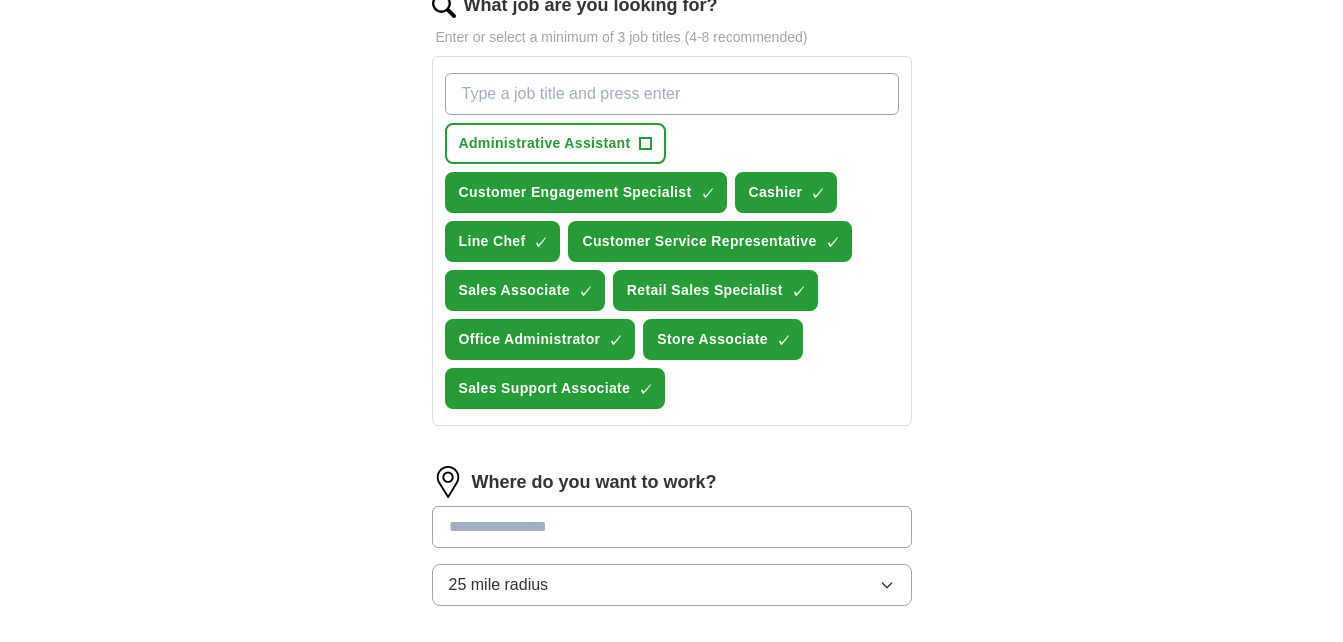 click at bounding box center (672, 527) 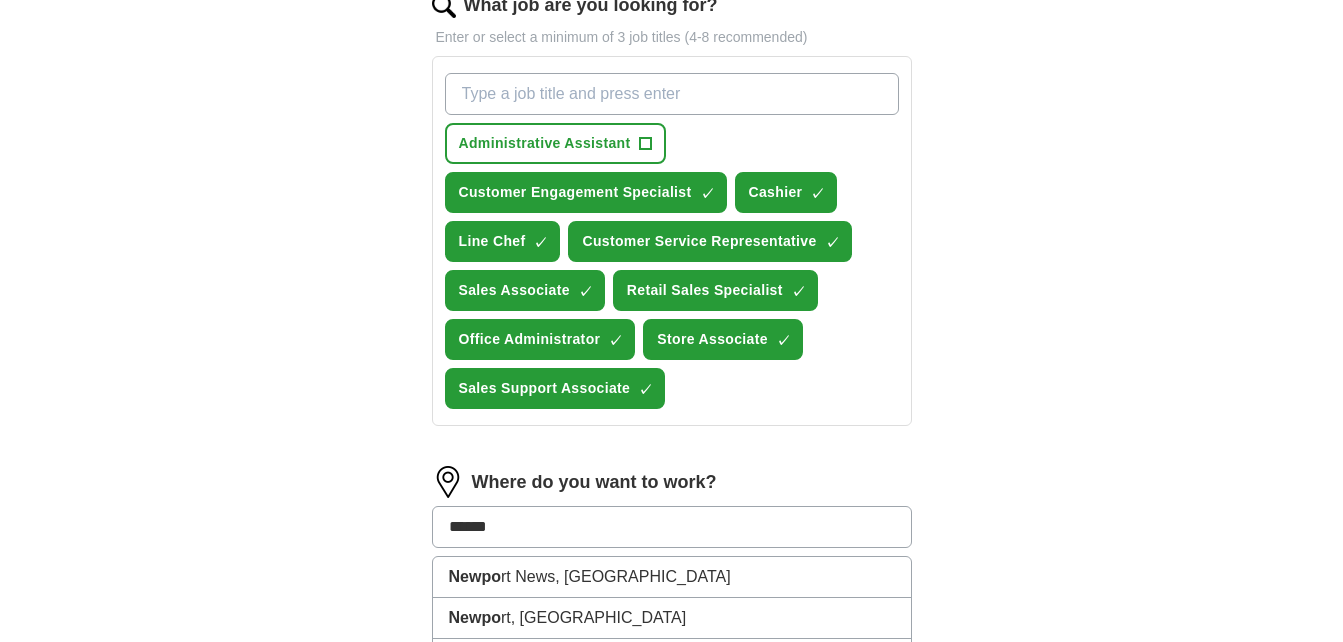 type on "*******" 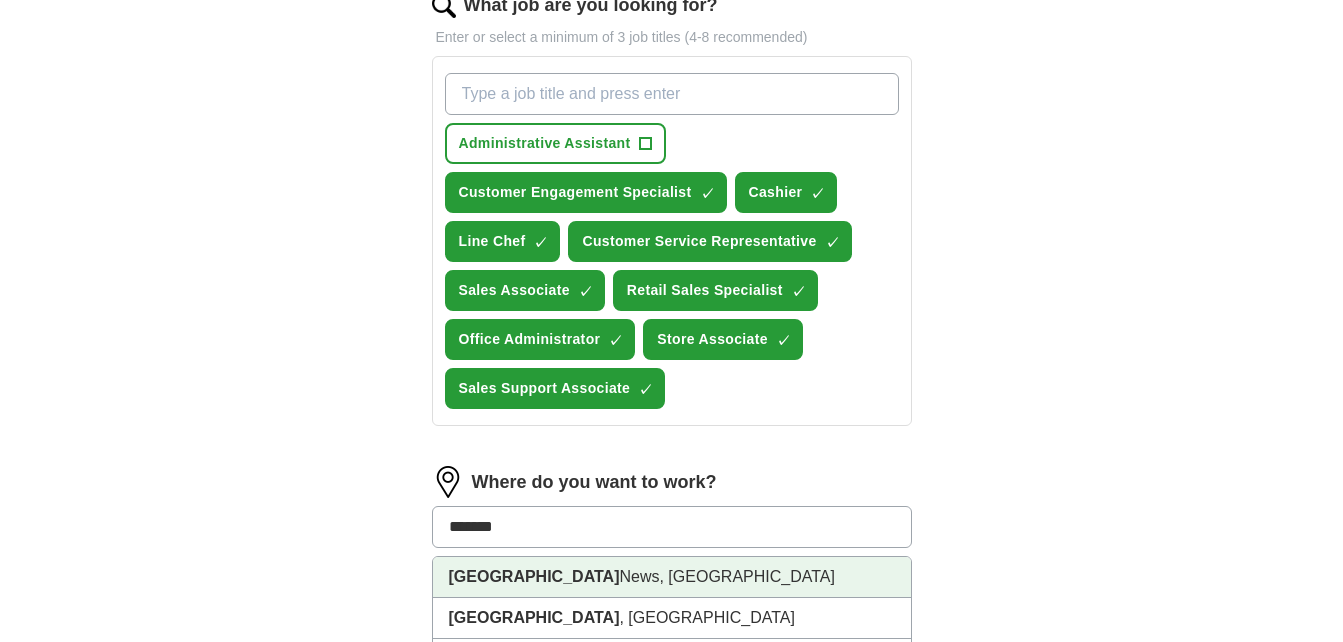 click on "Newport  News, [GEOGRAPHIC_DATA]" at bounding box center (672, 577) 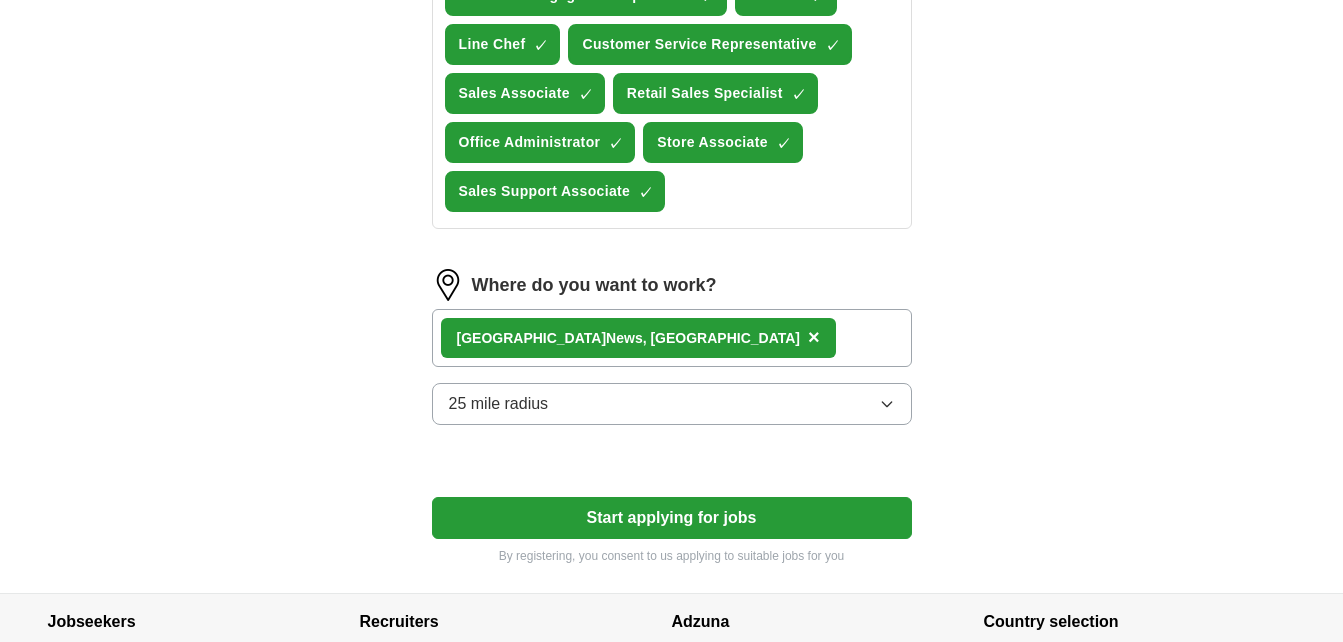 scroll, scrollTop: 880, scrollLeft: 0, axis: vertical 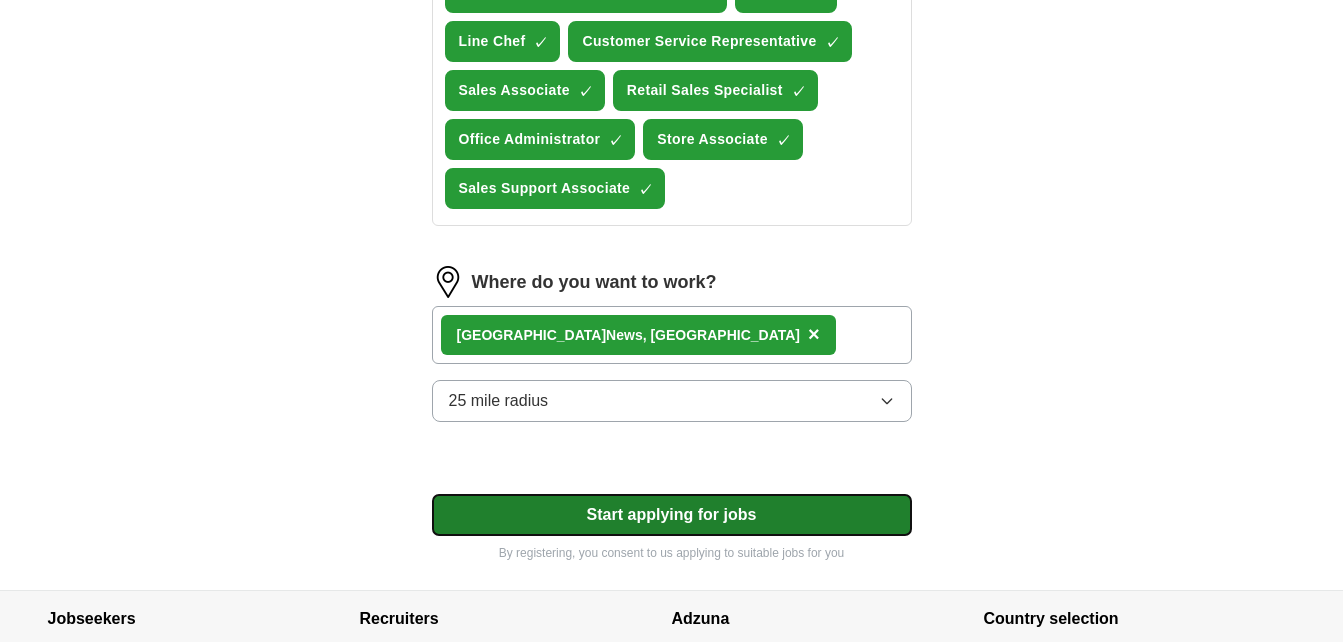click on "Start applying for jobs" at bounding box center (672, 515) 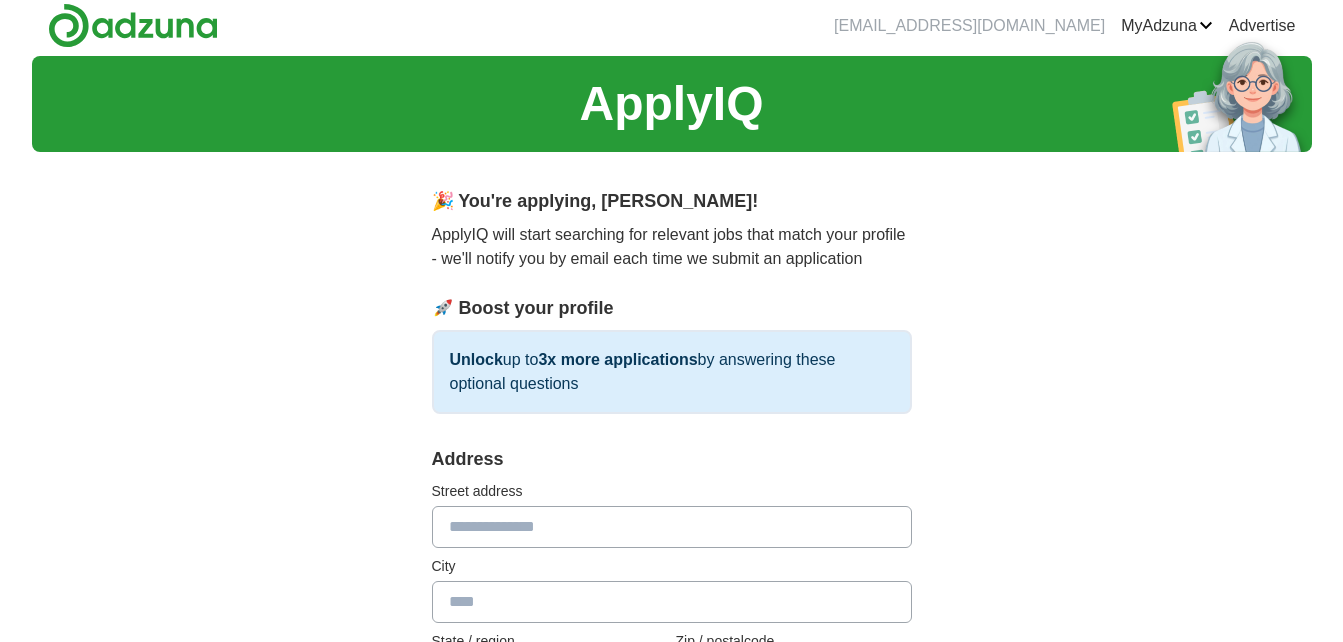 scroll, scrollTop: 0, scrollLeft: 0, axis: both 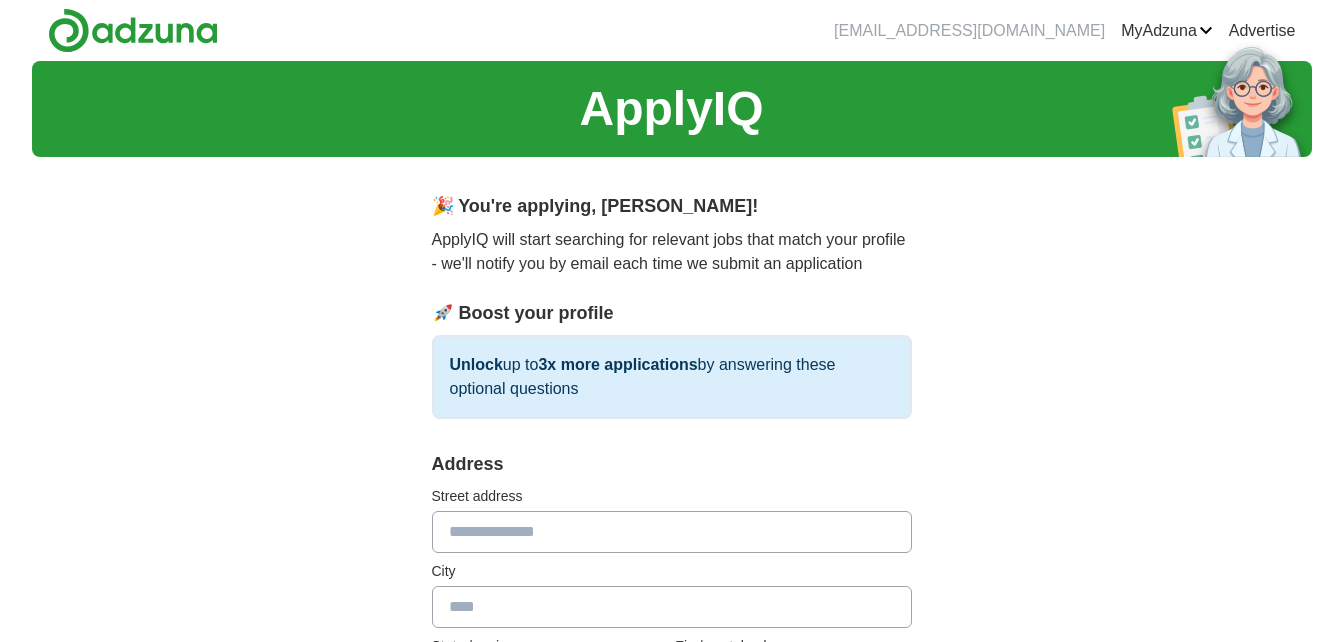 click at bounding box center (672, 532) 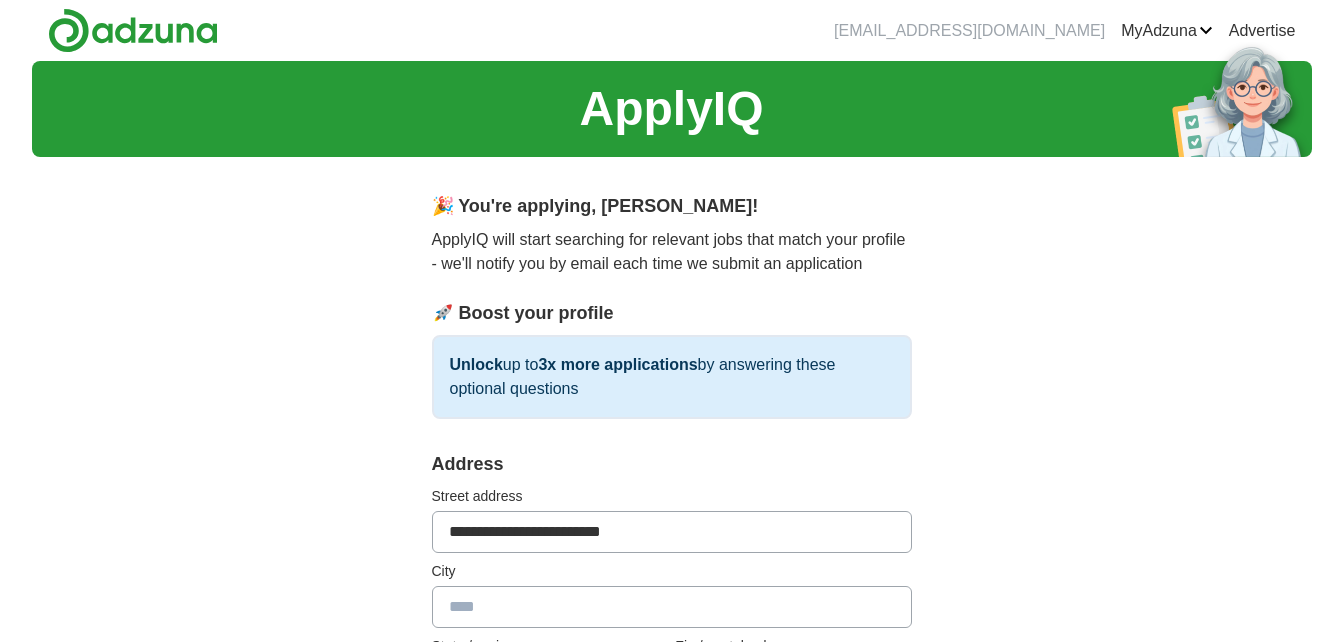 type on "**********" 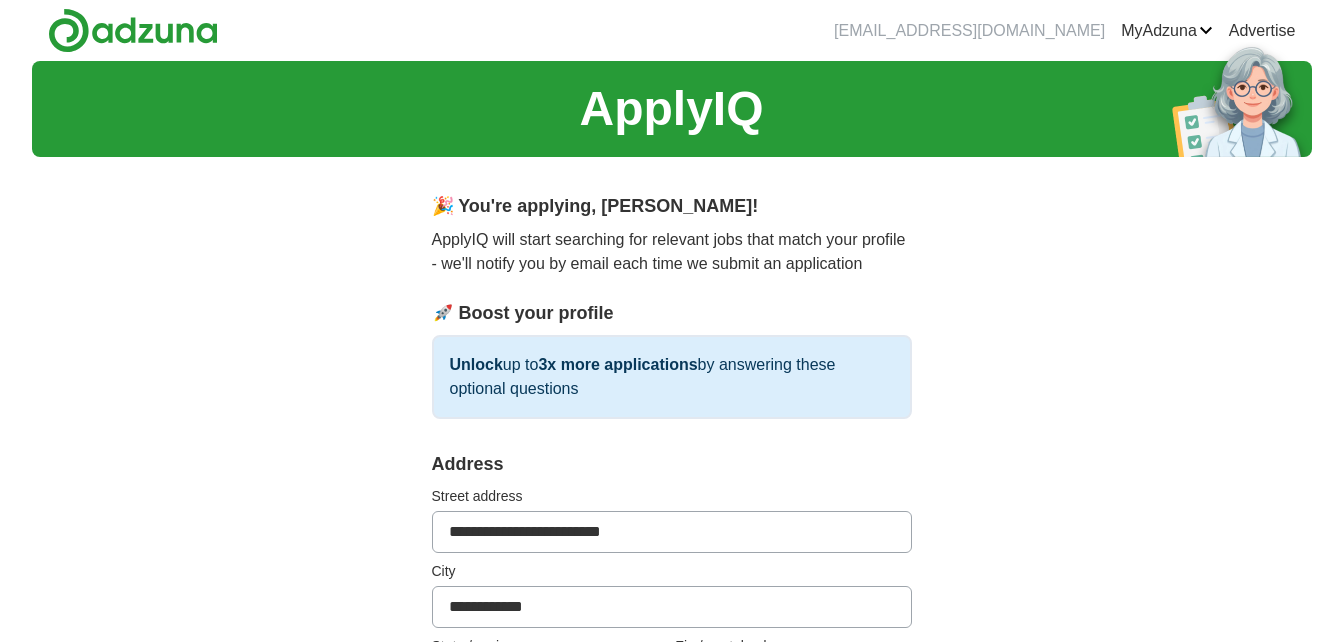 type on "********" 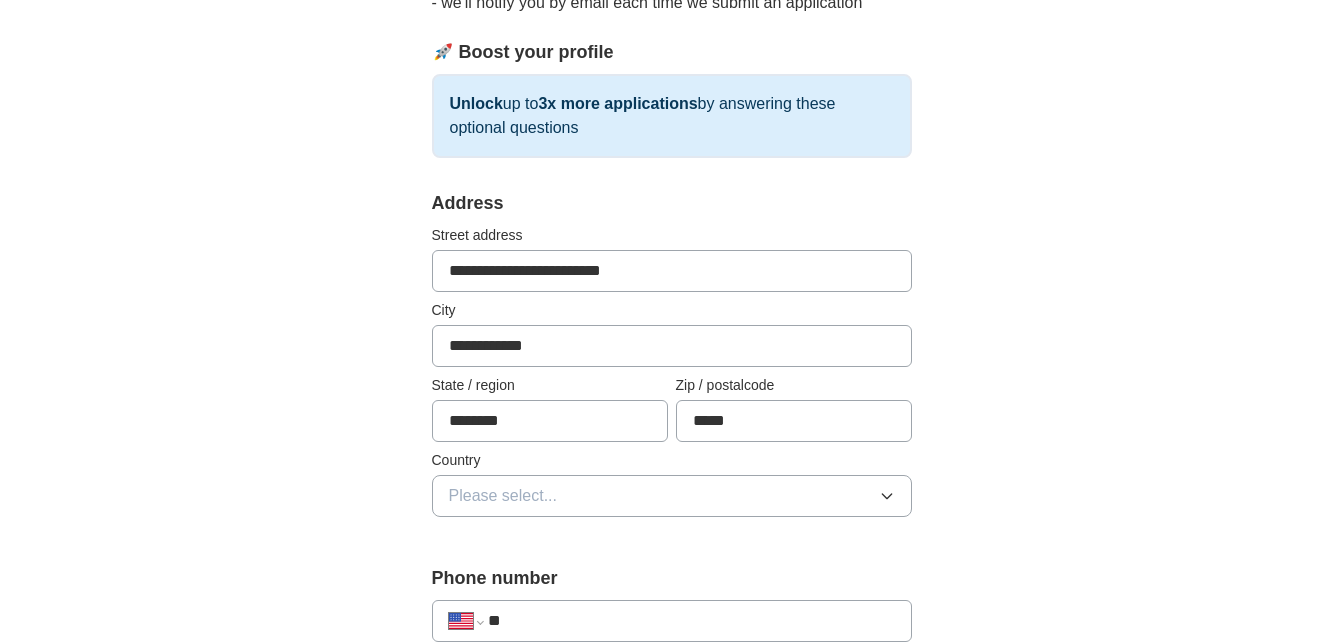 scroll, scrollTop: 360, scrollLeft: 0, axis: vertical 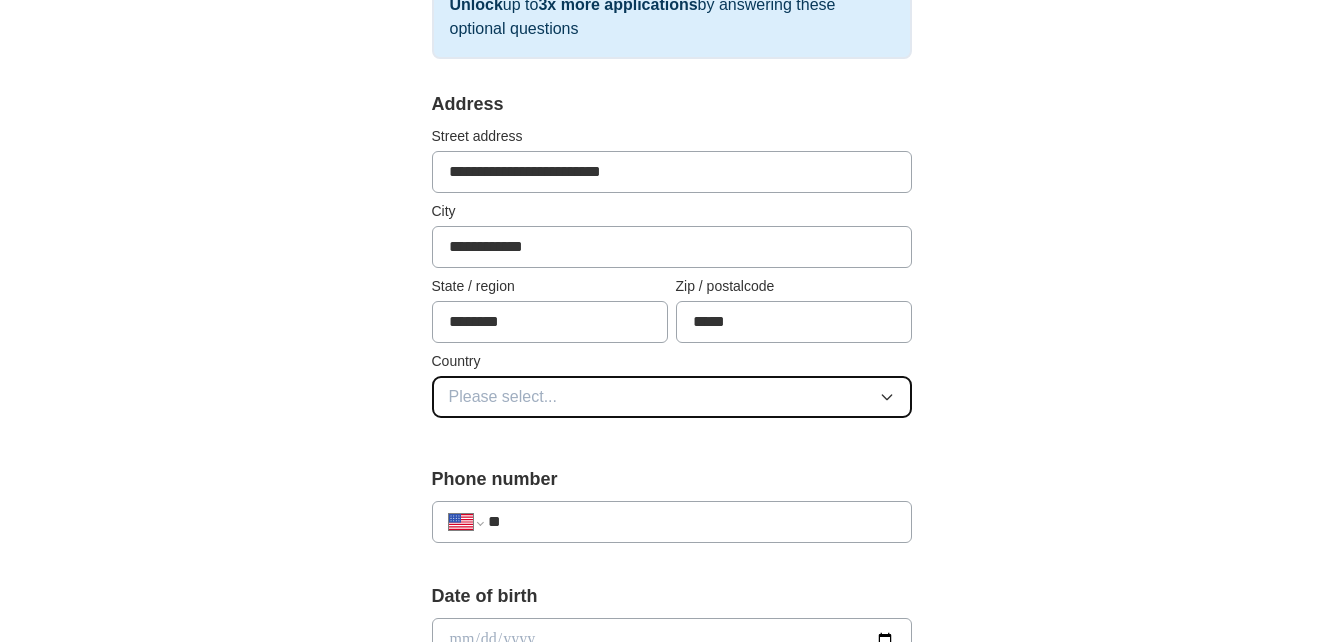 click on "Please select..." at bounding box center [672, 397] 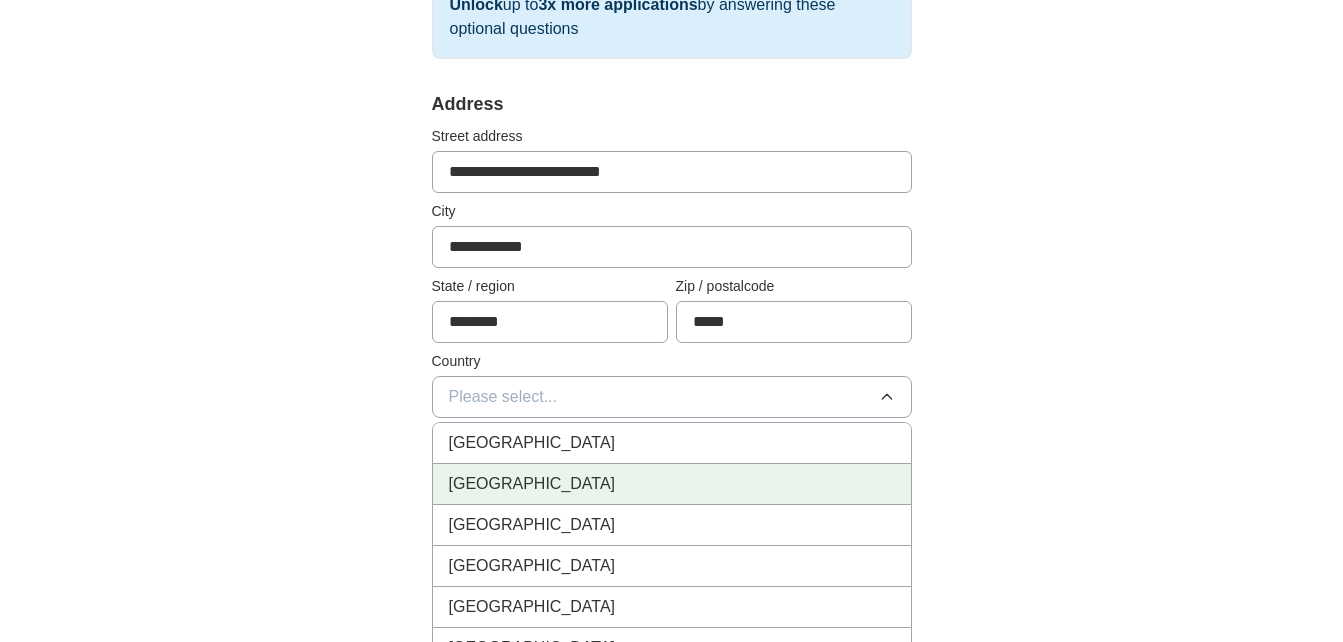 click on "[GEOGRAPHIC_DATA]" at bounding box center (672, 484) 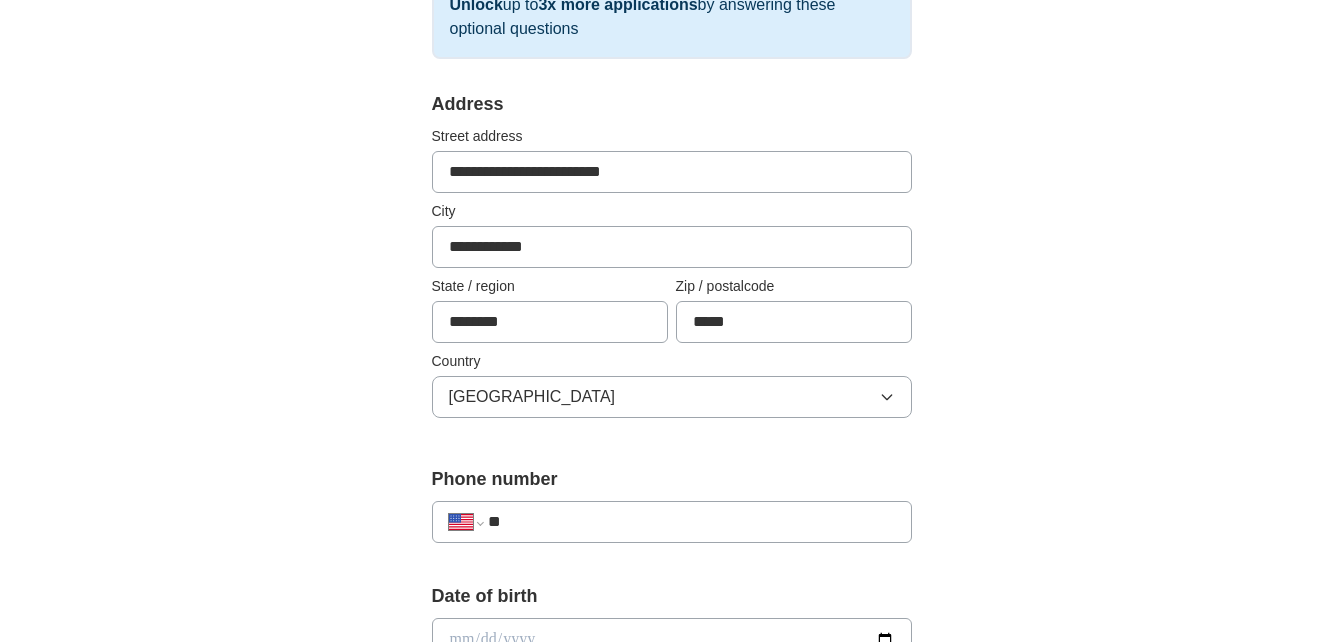 click on "**" at bounding box center (691, 522) 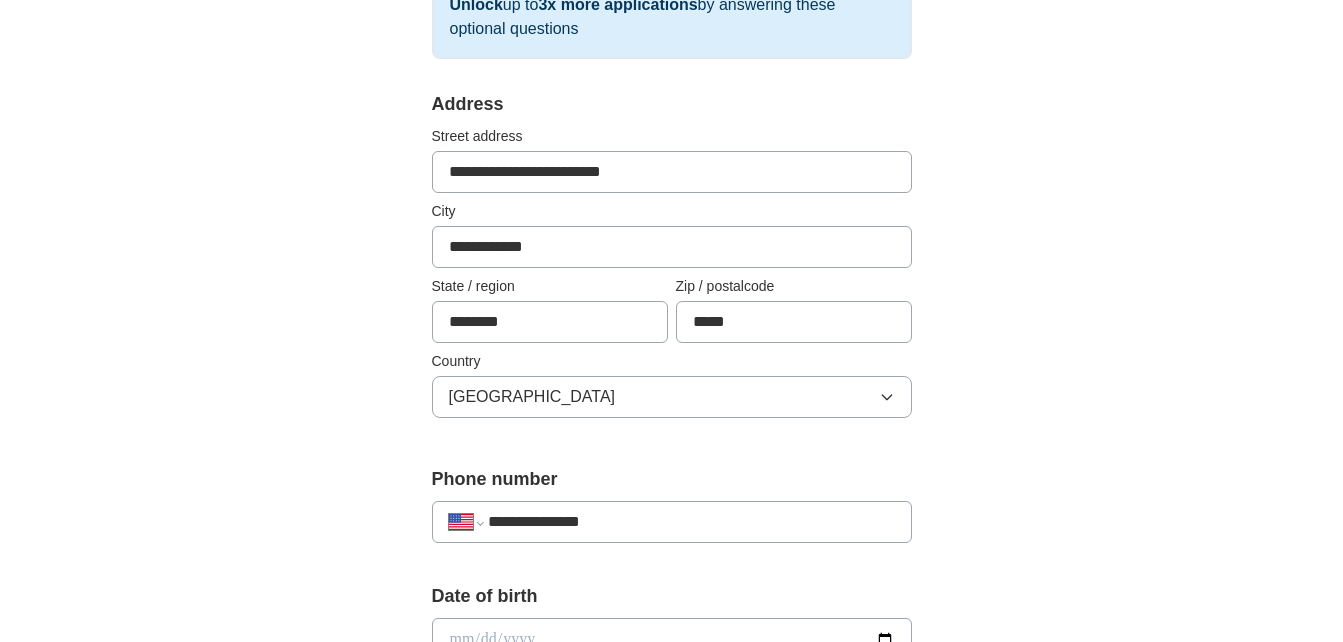 click on "**********" at bounding box center (672, 609) 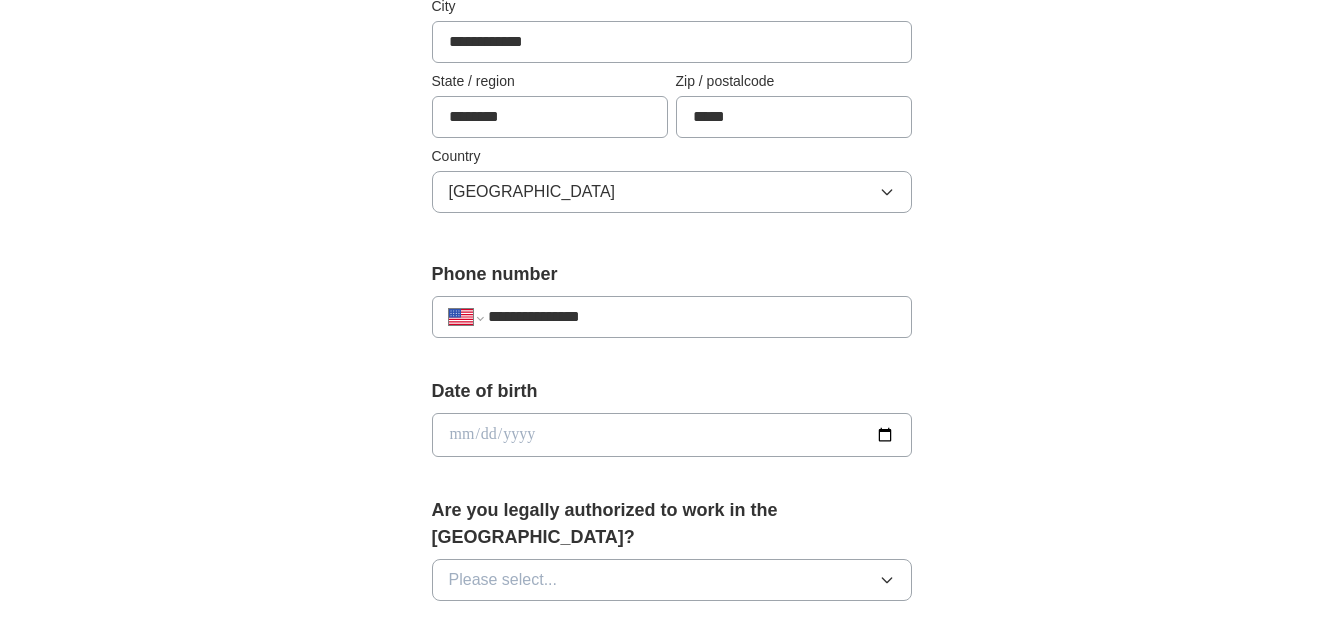 scroll, scrollTop: 600, scrollLeft: 0, axis: vertical 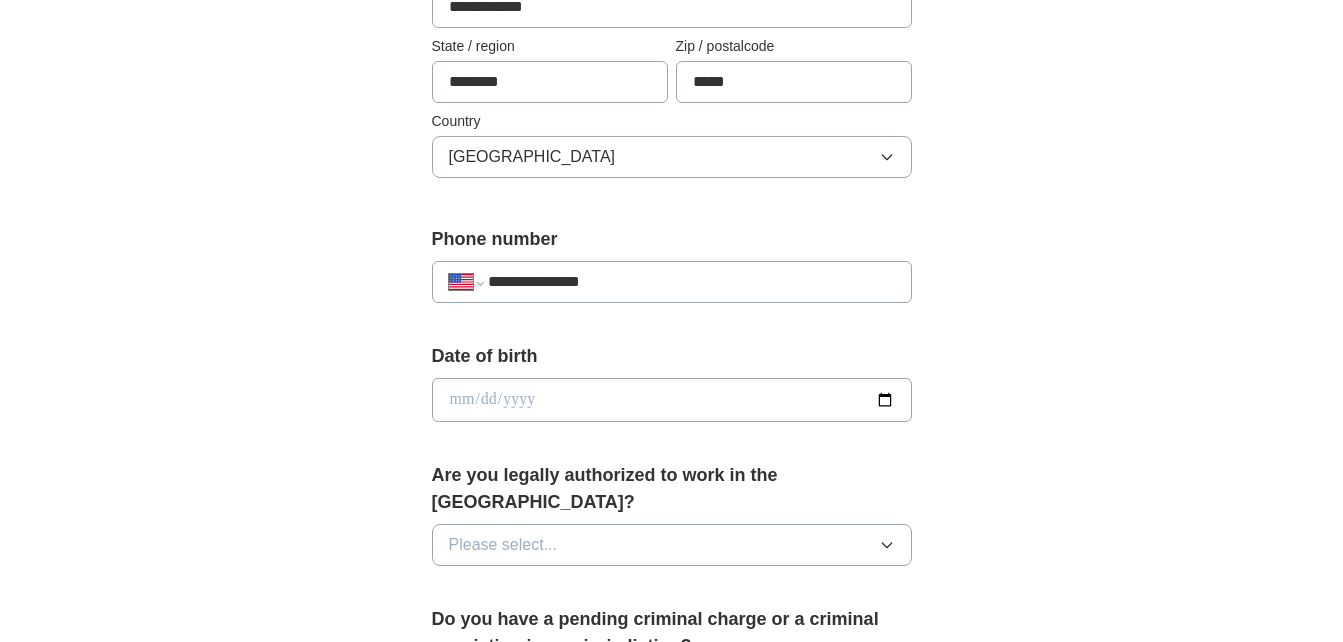 click at bounding box center [672, 400] 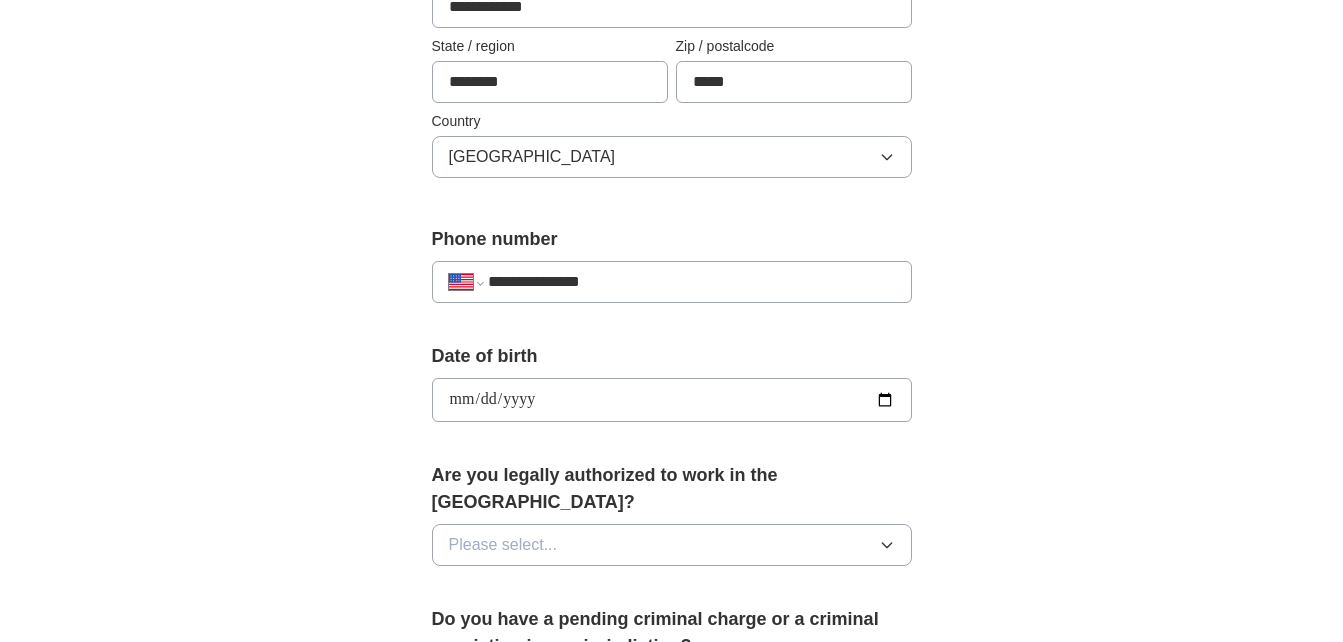 type on "**********" 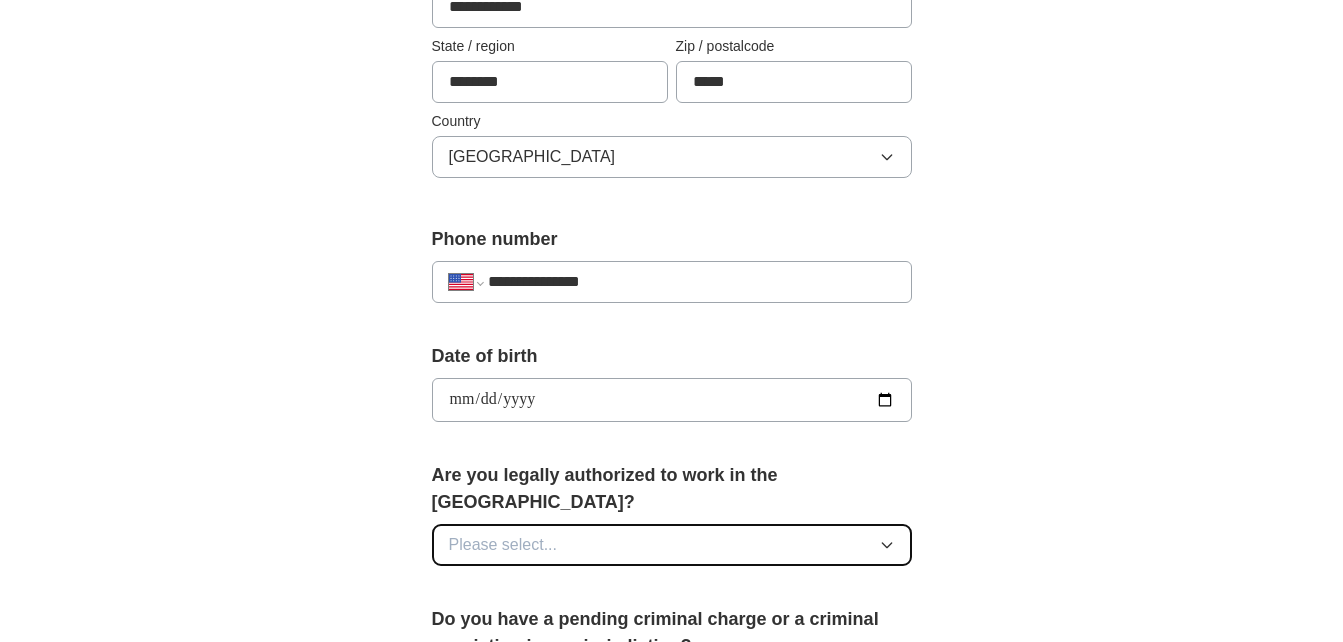 click on "Please select..." at bounding box center [672, 545] 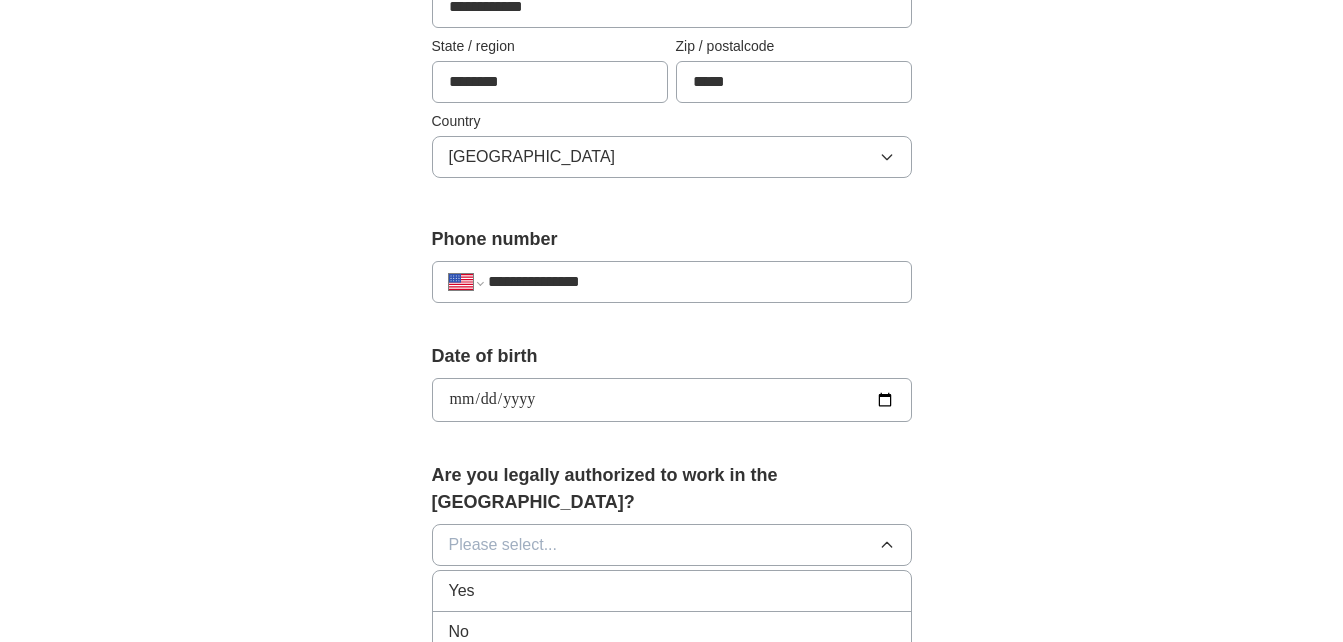 click on "Are you legally authorized to work in the [GEOGRAPHIC_DATA]? Please select... Yes No" at bounding box center [672, 522] 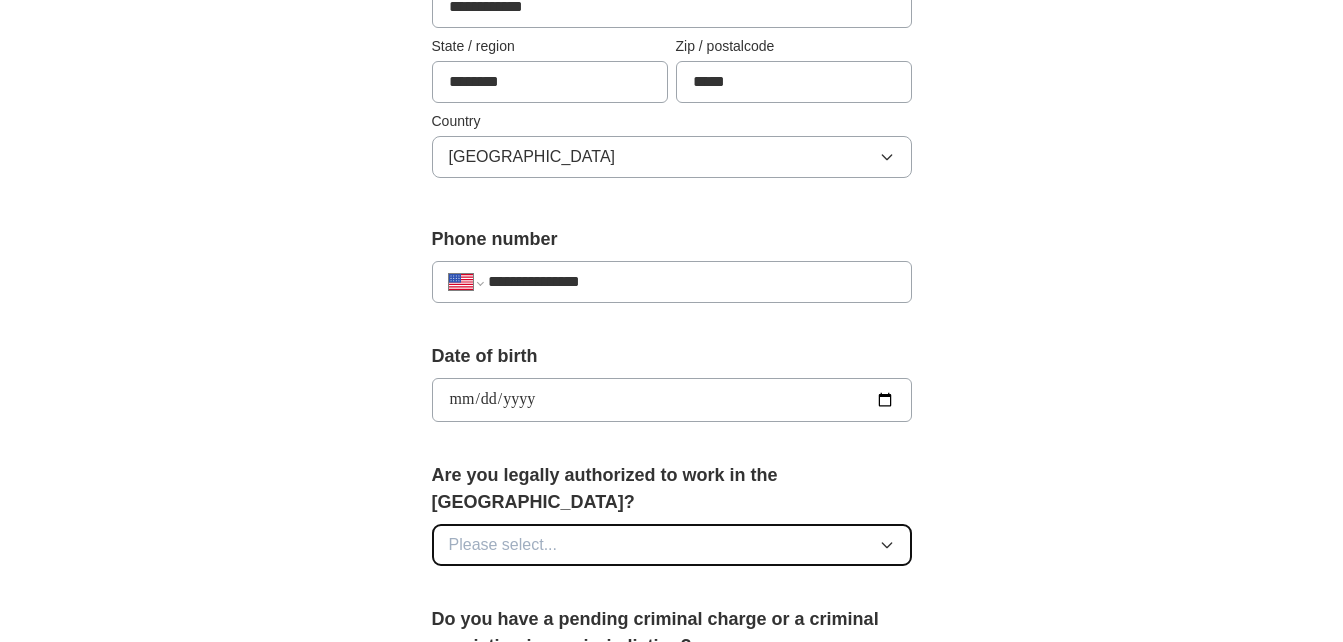 click on "Please select..." at bounding box center (672, 545) 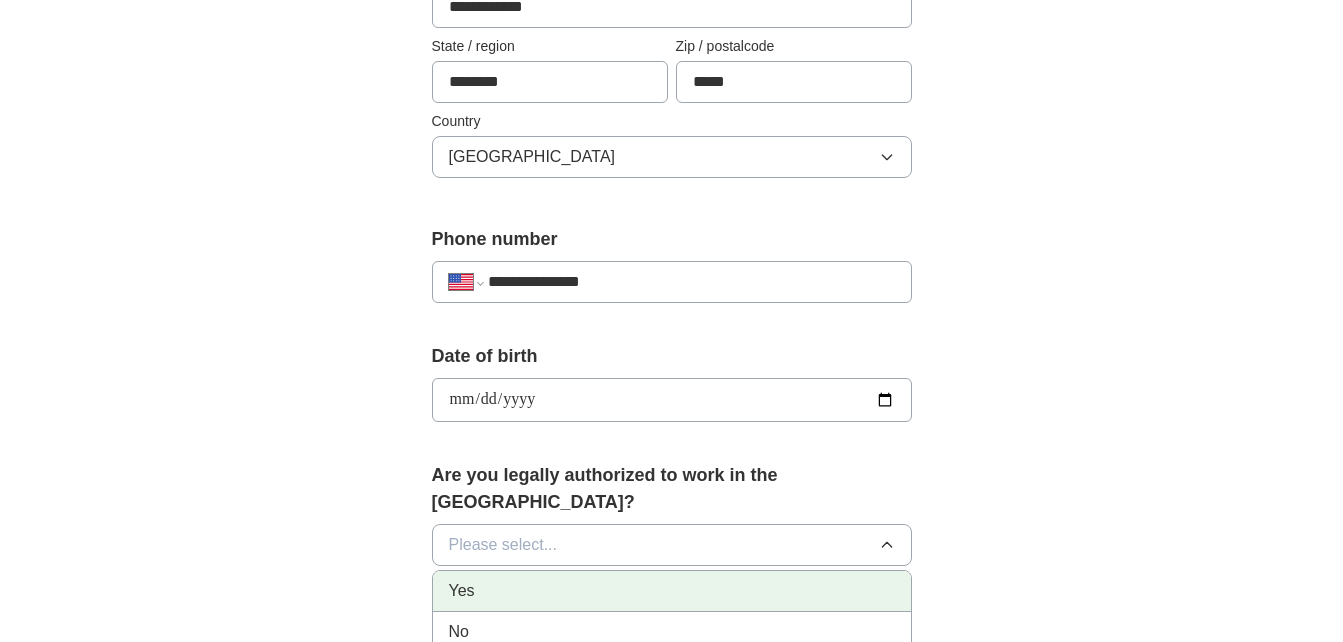 click on "Yes" at bounding box center (672, 591) 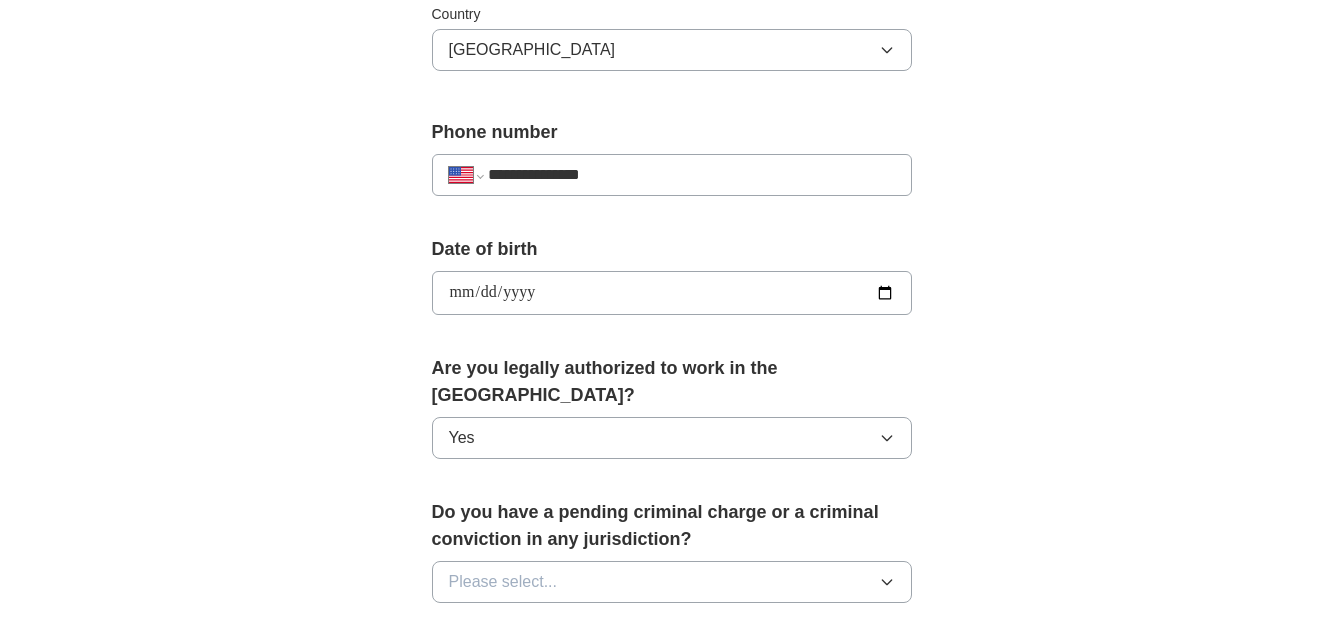 scroll, scrollTop: 760, scrollLeft: 0, axis: vertical 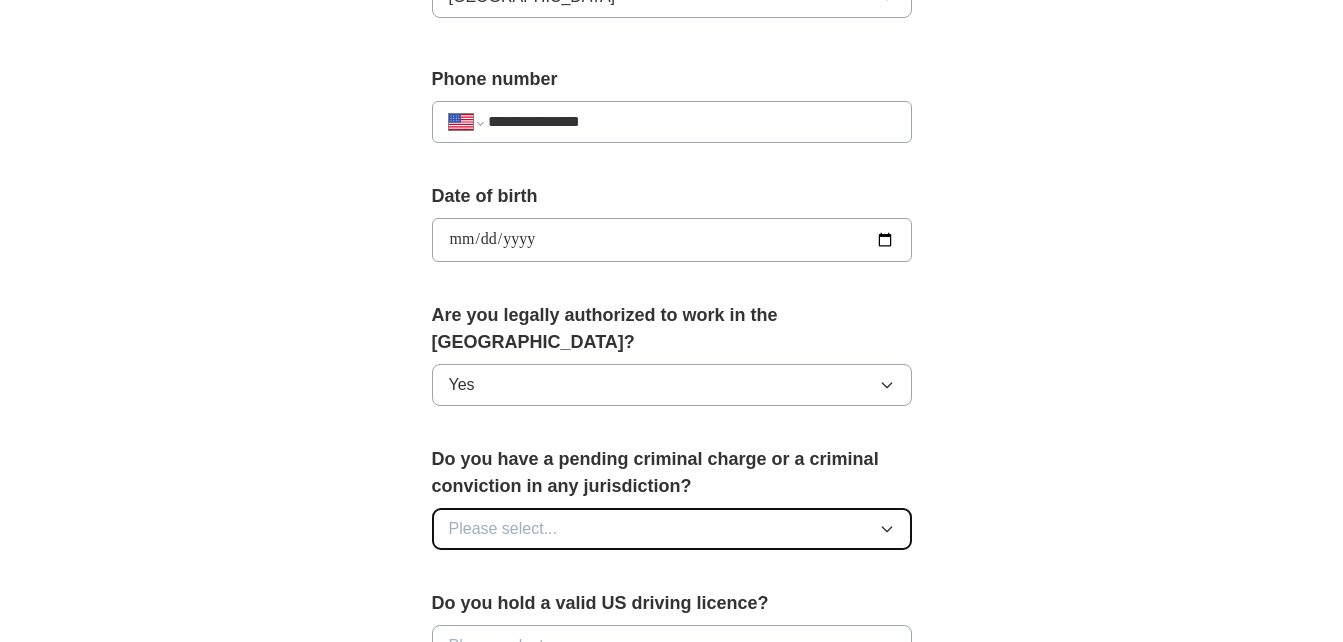 click on "Please select..." at bounding box center (672, 529) 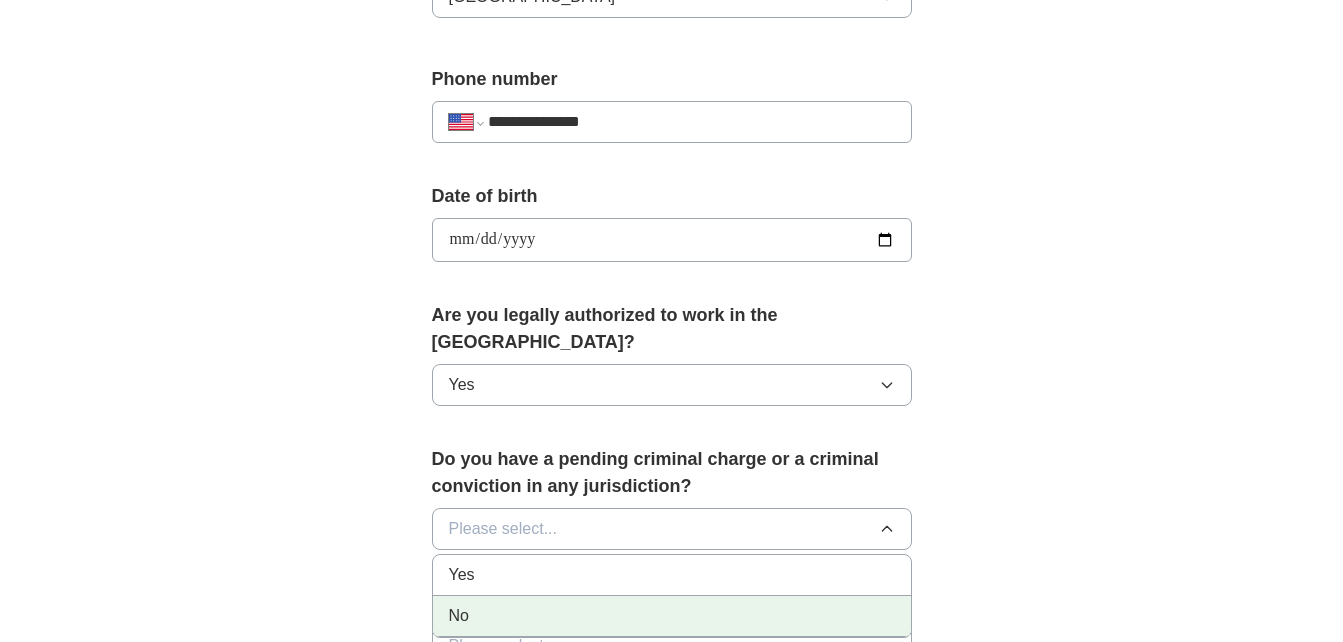 click on "No" at bounding box center (672, 616) 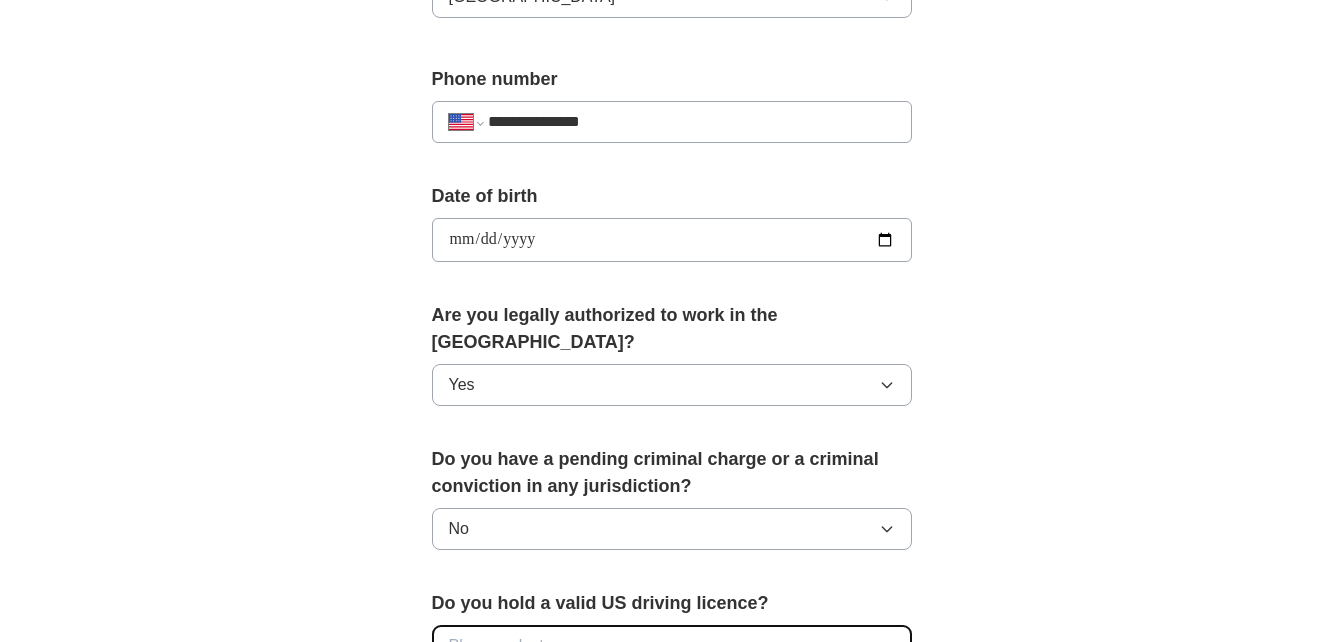 click 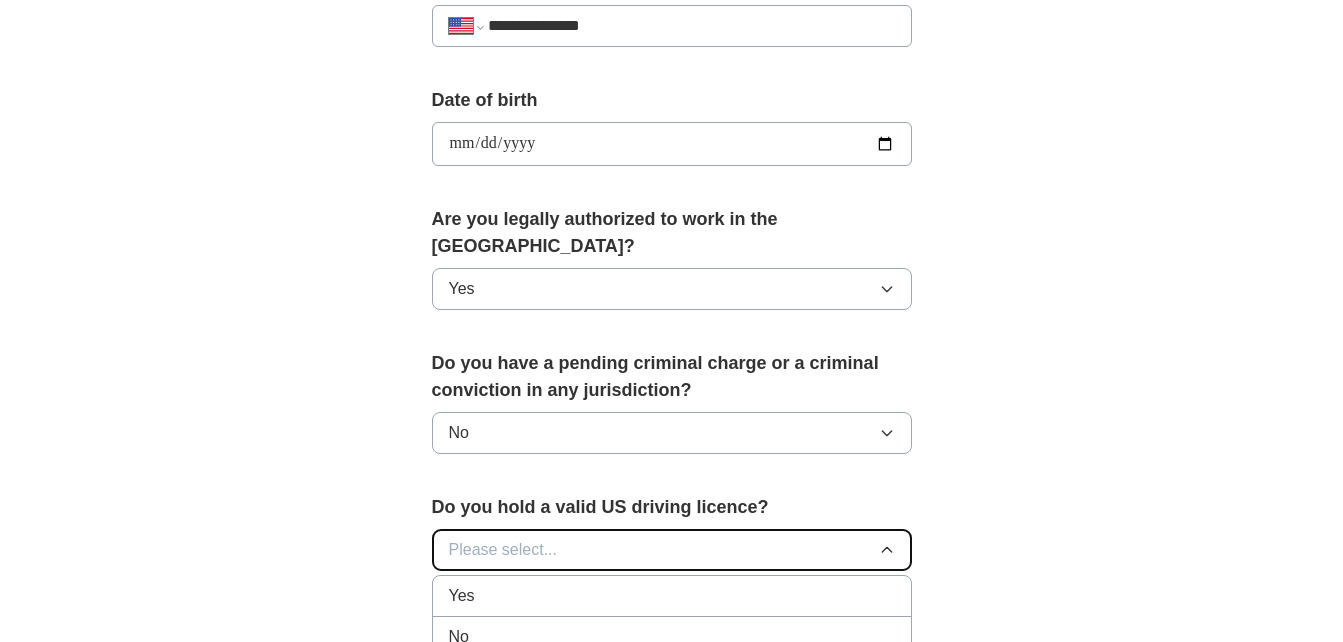 scroll, scrollTop: 920, scrollLeft: 0, axis: vertical 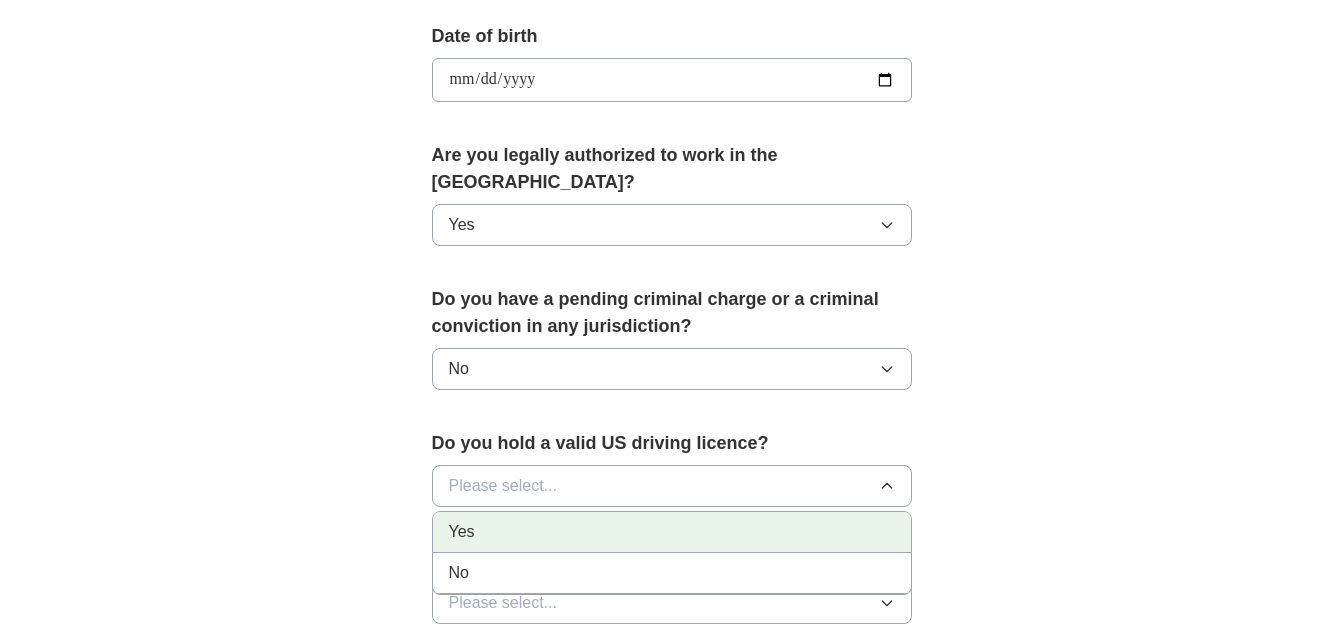 click on "Yes" at bounding box center [672, 532] 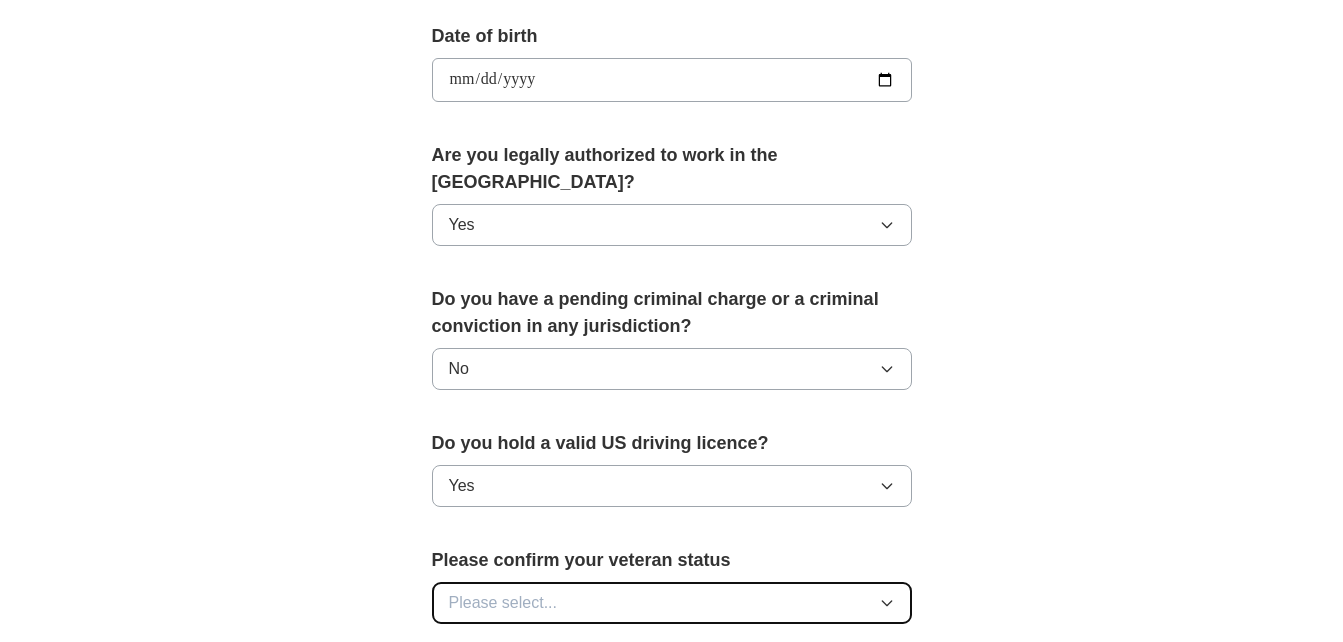 click 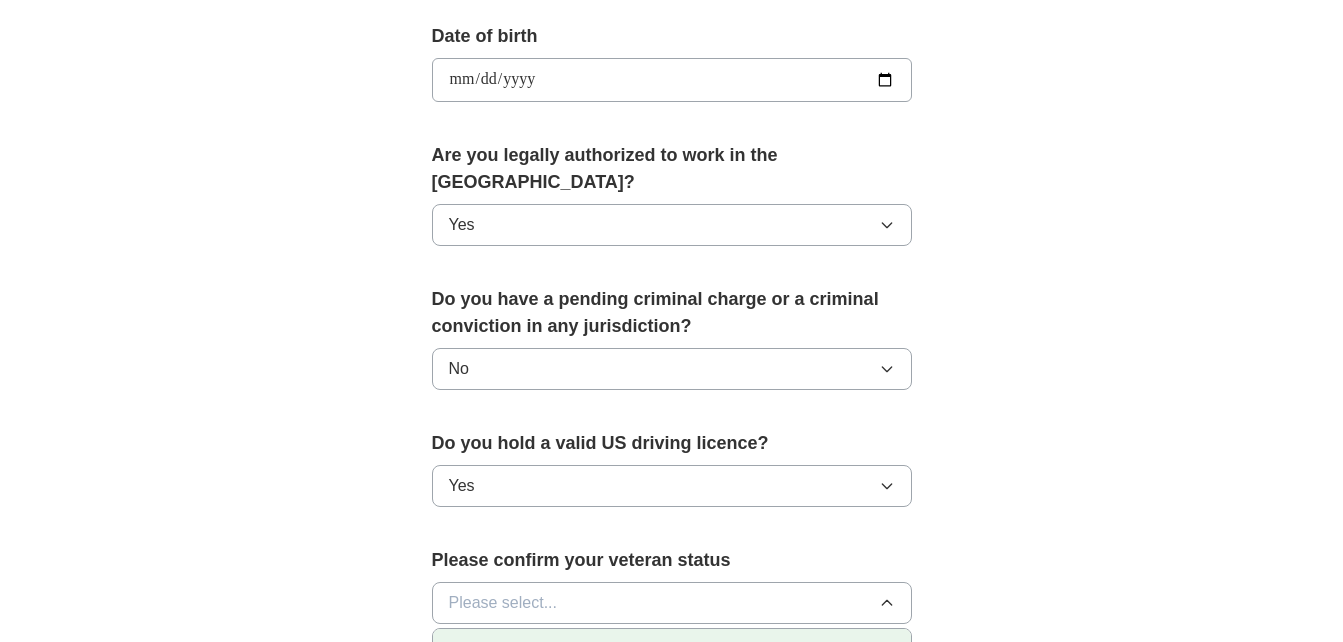 click on "Not applicable" at bounding box center (672, 649) 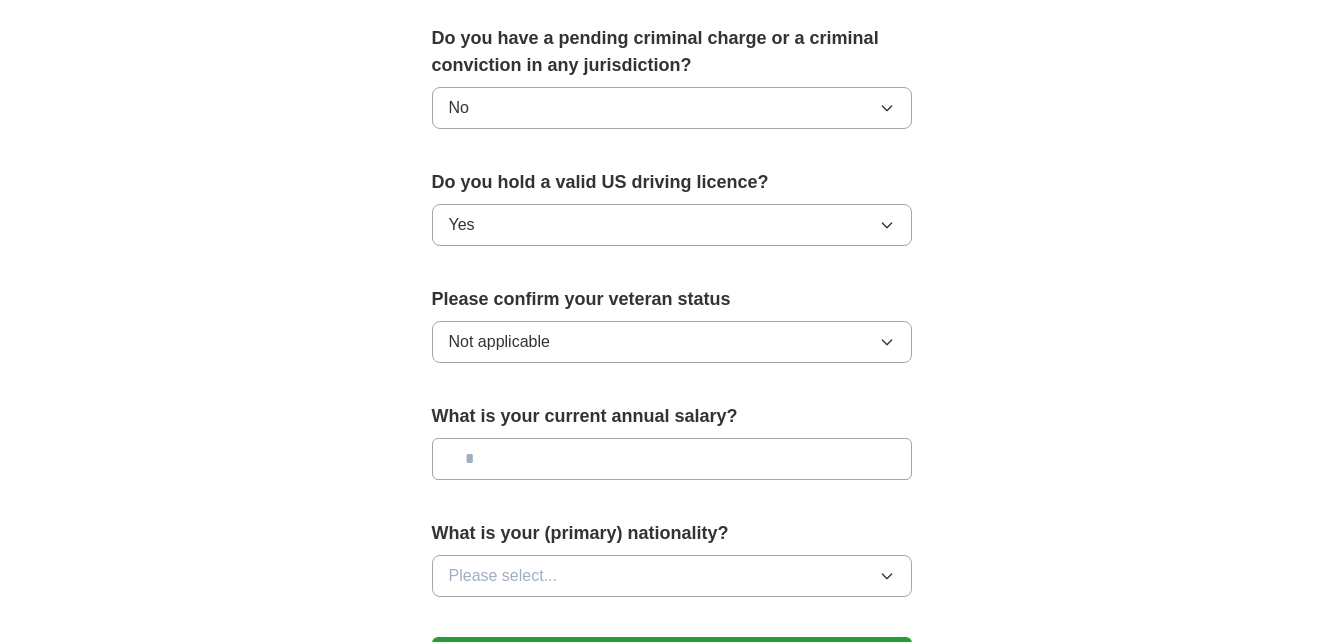 scroll, scrollTop: 1320, scrollLeft: 0, axis: vertical 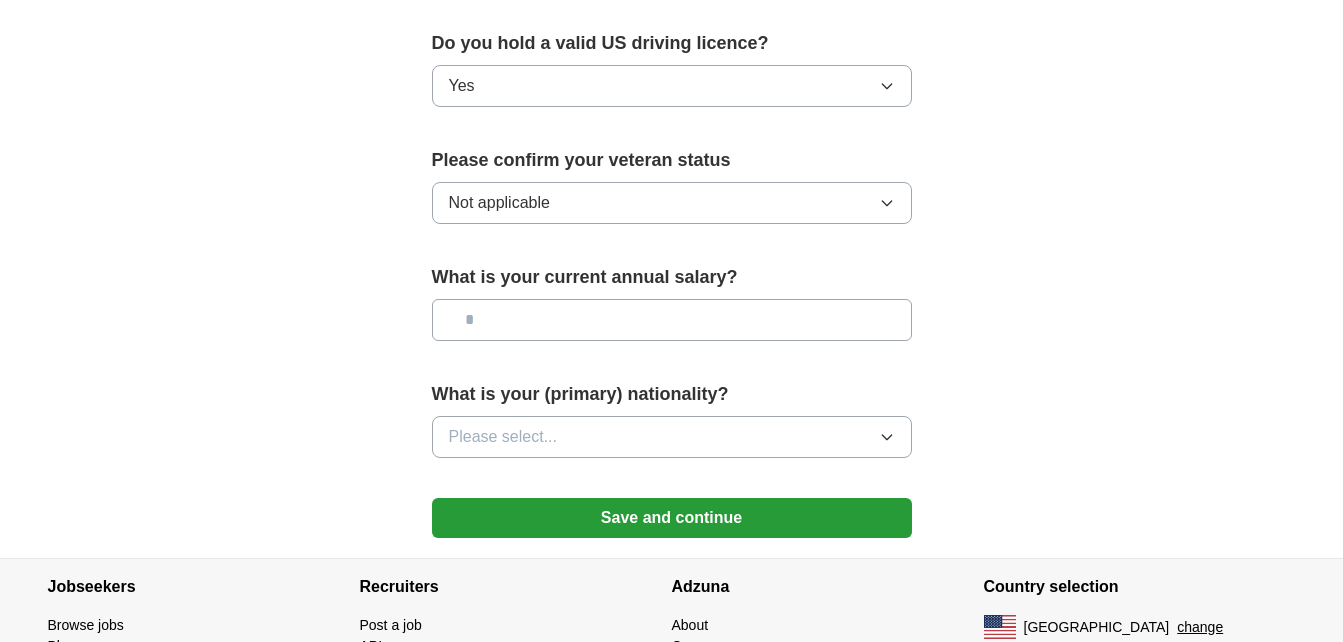 click at bounding box center [672, 320] 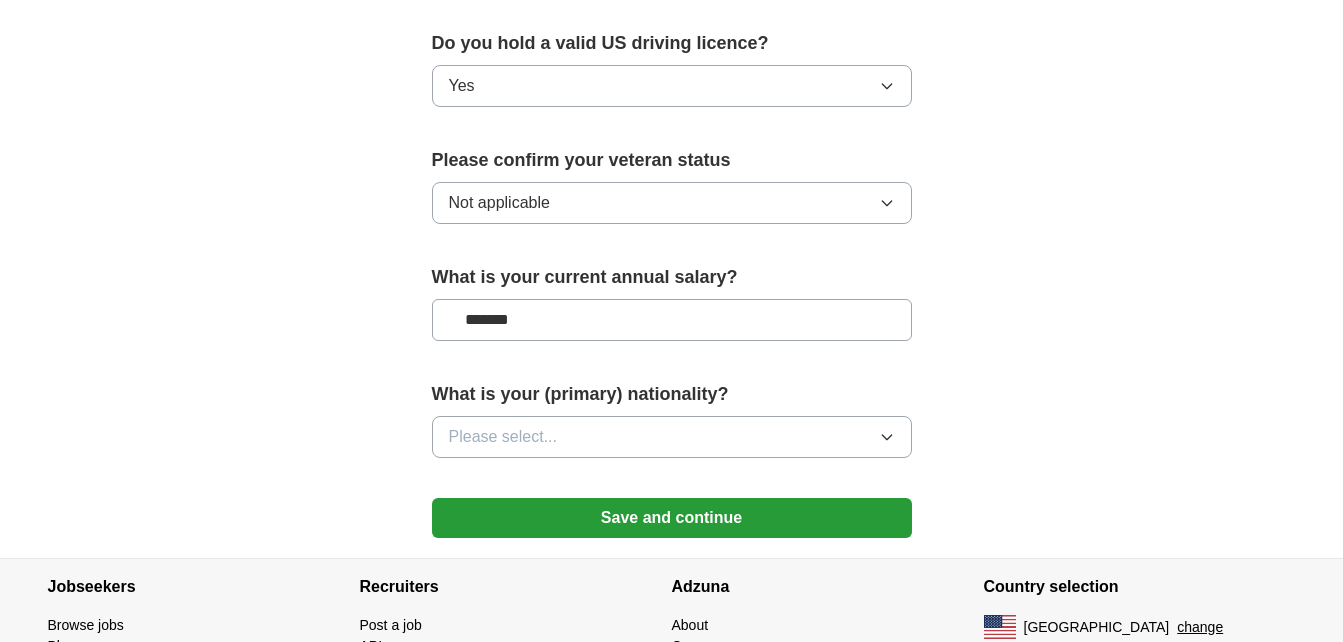 type on "*******" 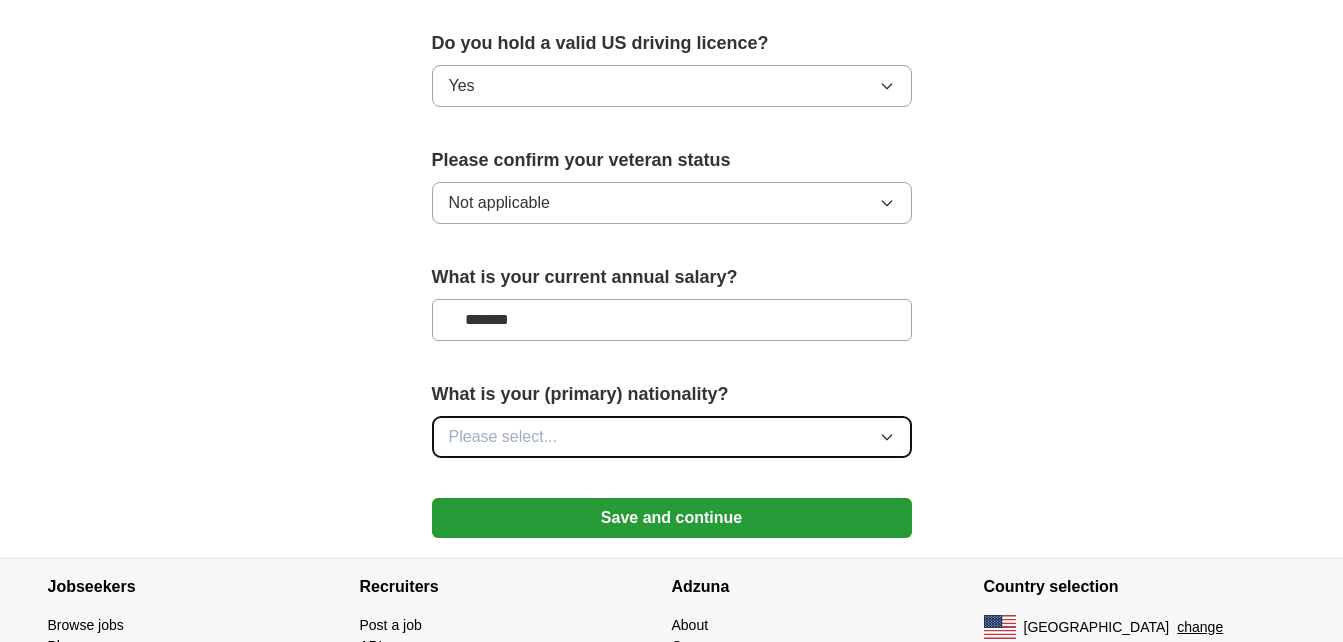 click 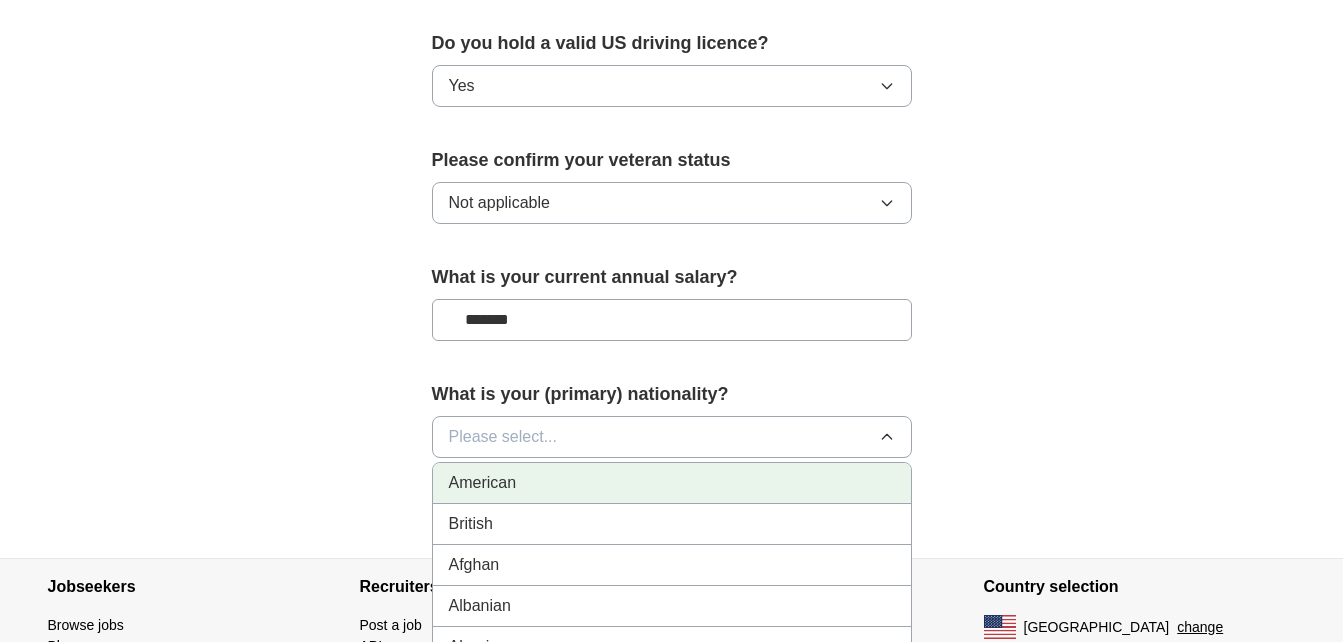 click on "American" at bounding box center (672, 483) 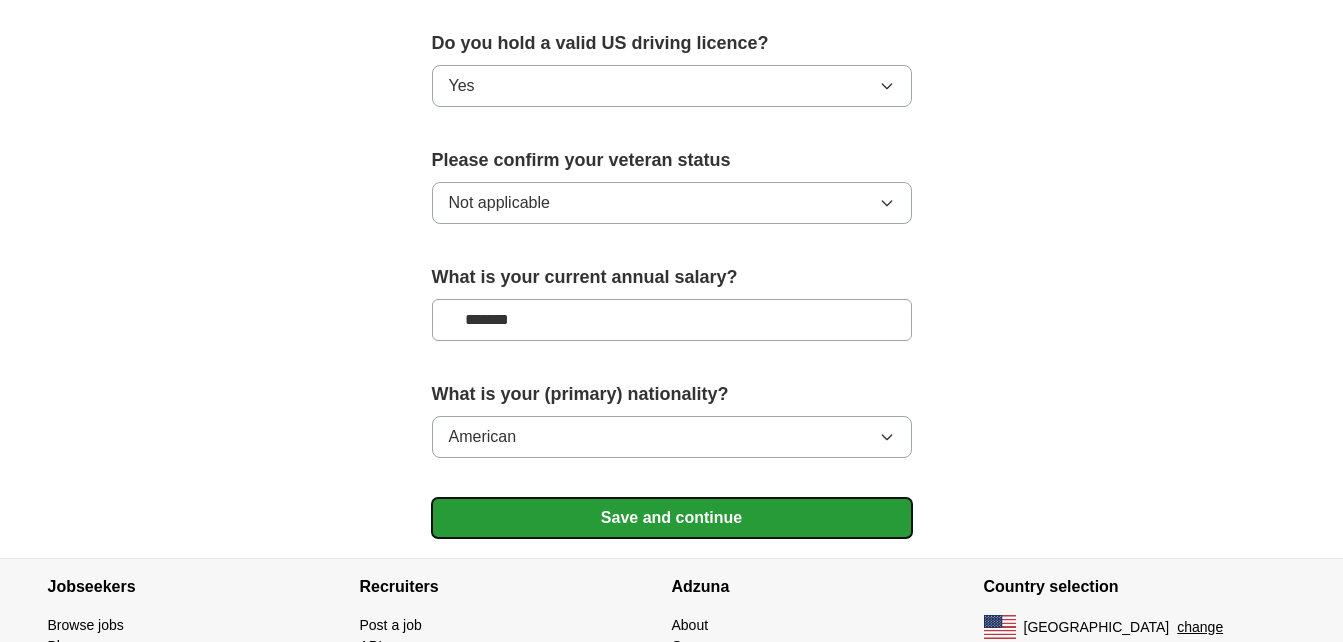 click on "Save and continue" at bounding box center [672, 518] 